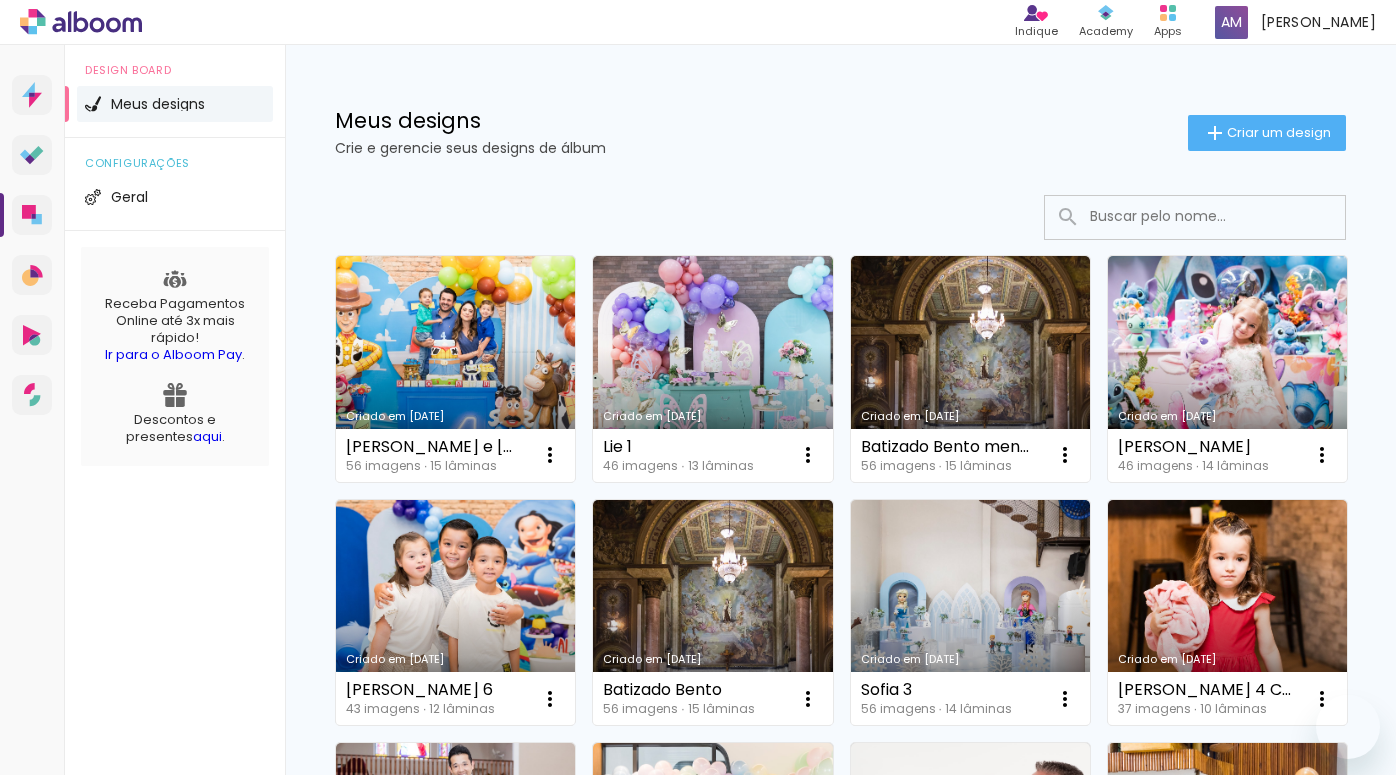 scroll, scrollTop: 0, scrollLeft: 0, axis: both 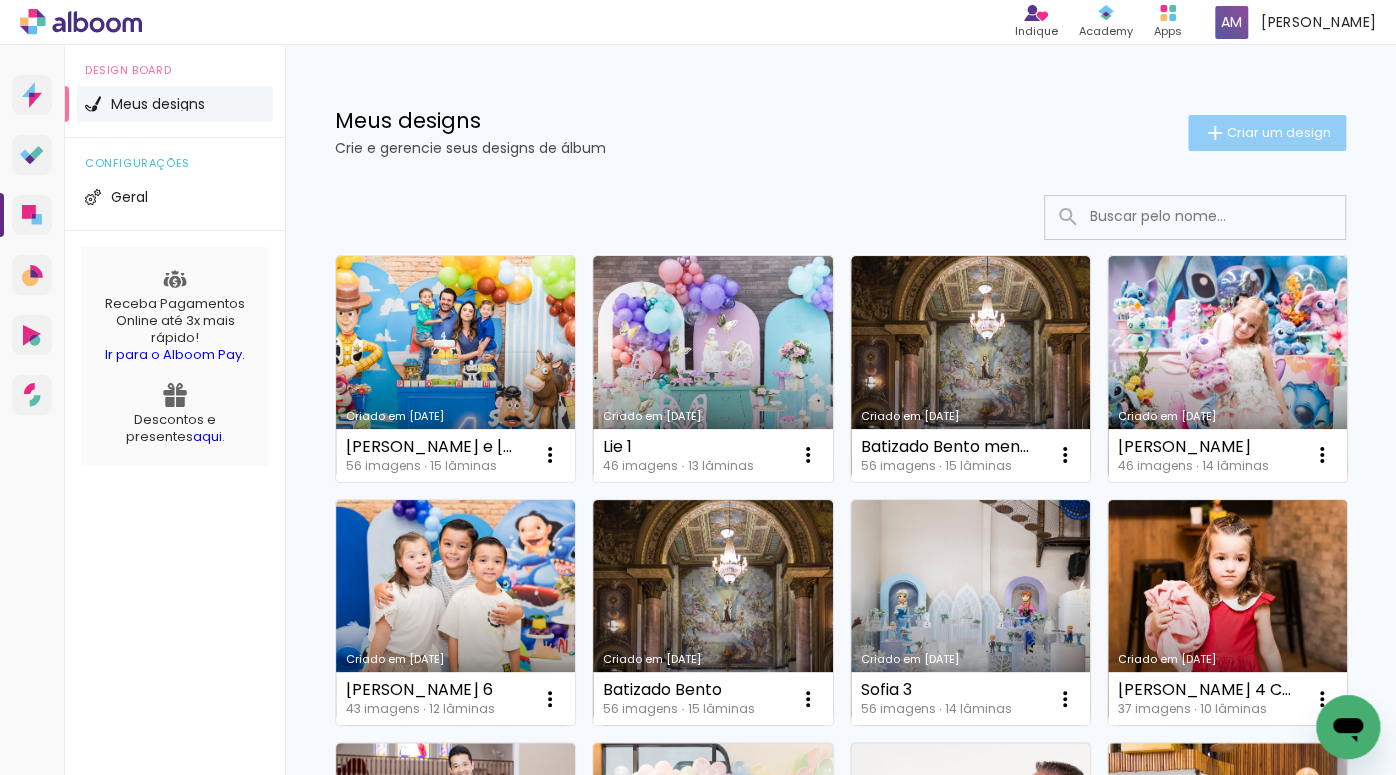 click on "Criar um design" 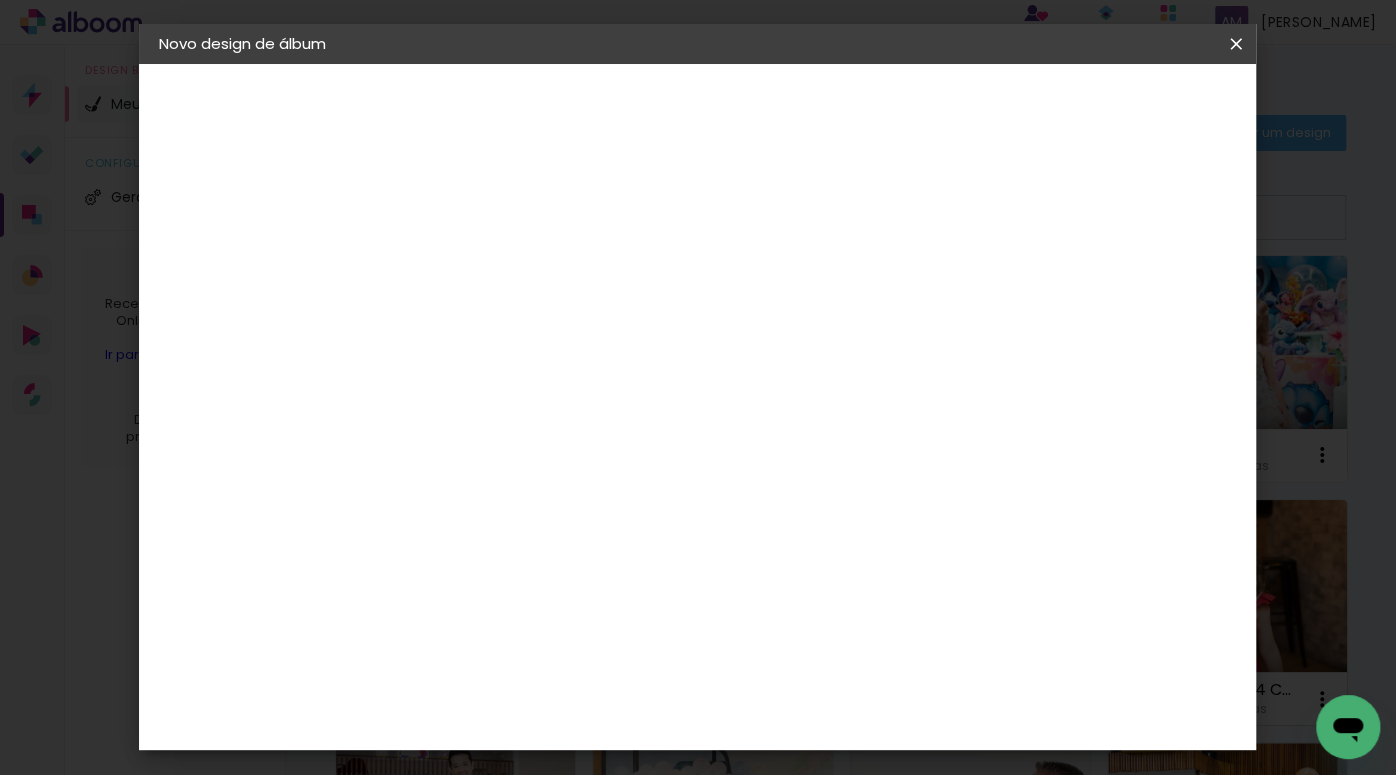click at bounding box center [486, 268] 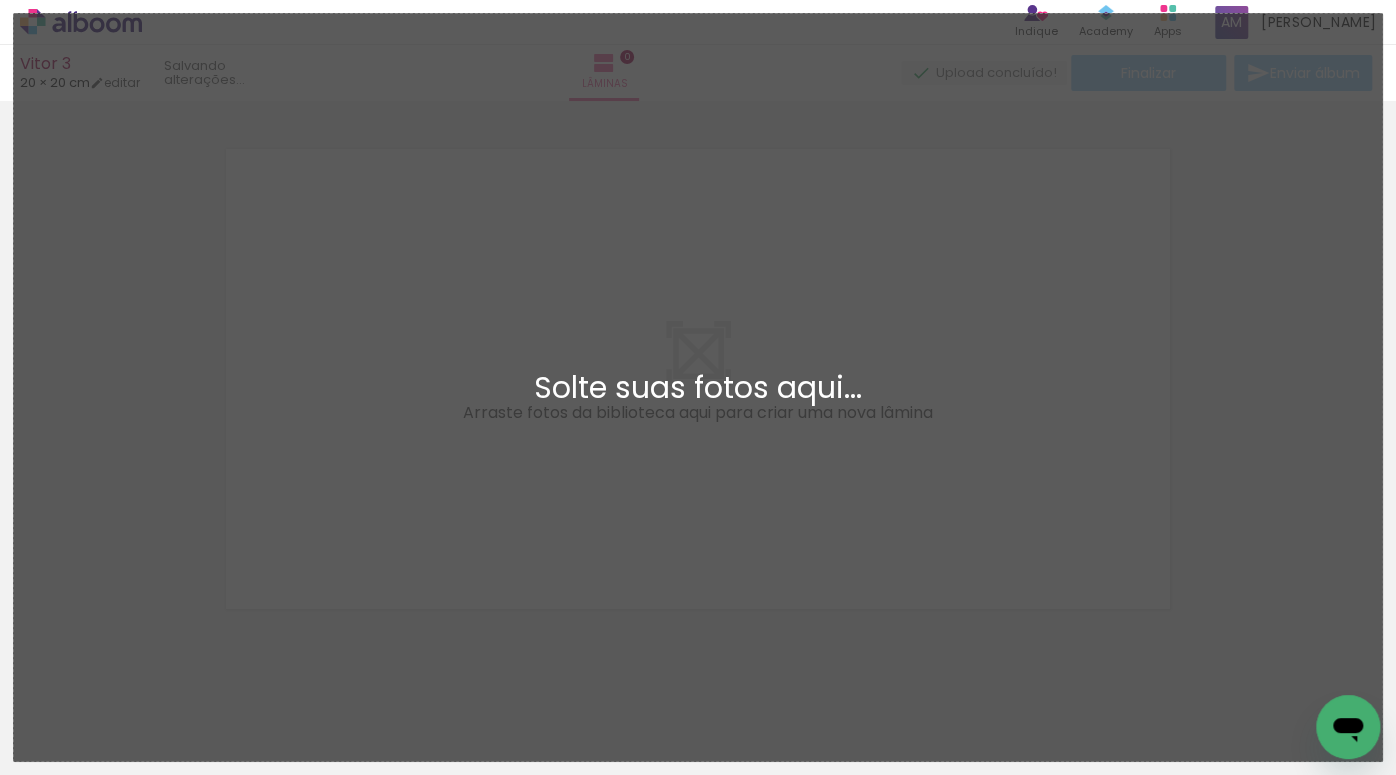 scroll, scrollTop: 25, scrollLeft: 0, axis: vertical 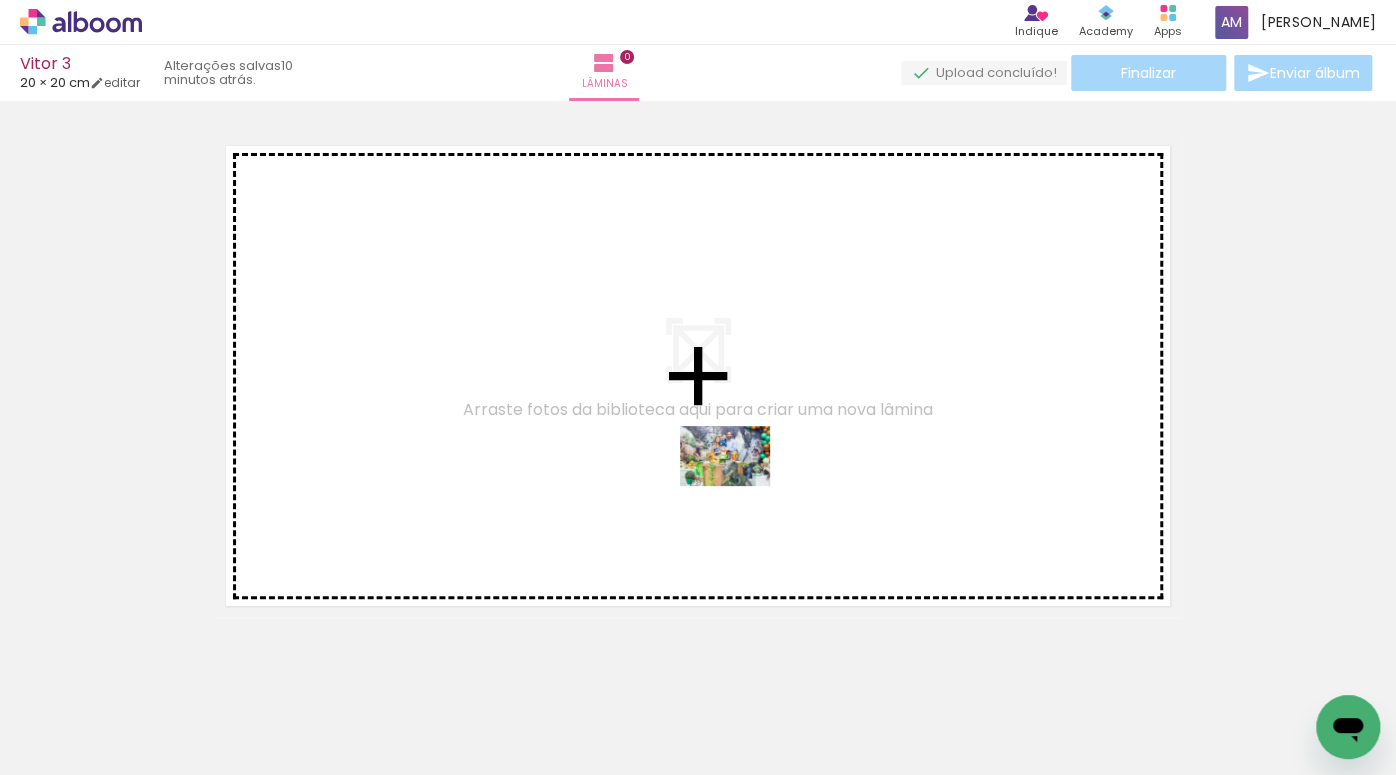 drag, startPoint x: 524, startPoint y: 716, endPoint x: 740, endPoint y: 484, distance: 316.9858 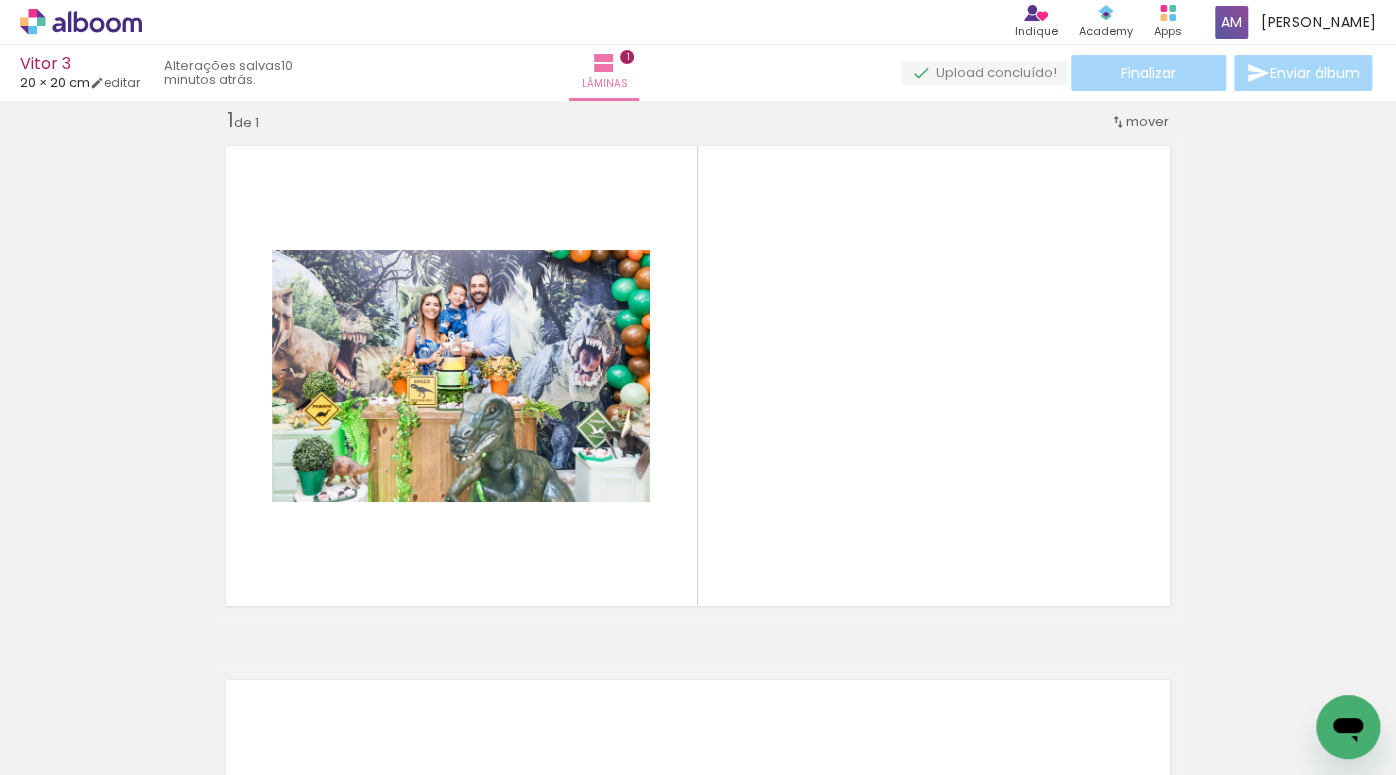 scroll, scrollTop: 26, scrollLeft: 0, axis: vertical 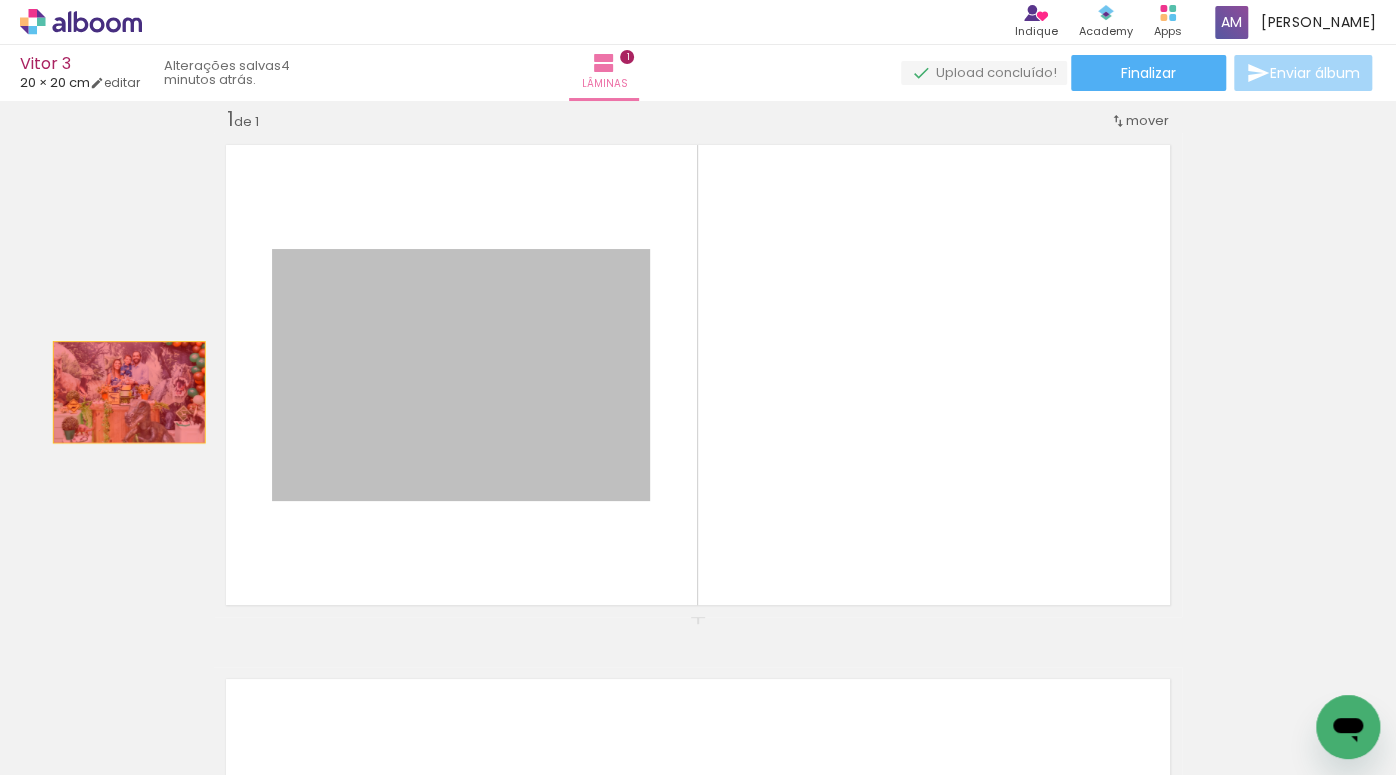 drag, startPoint x: 446, startPoint y: 441, endPoint x: 129, endPoint y: 393, distance: 320.61346 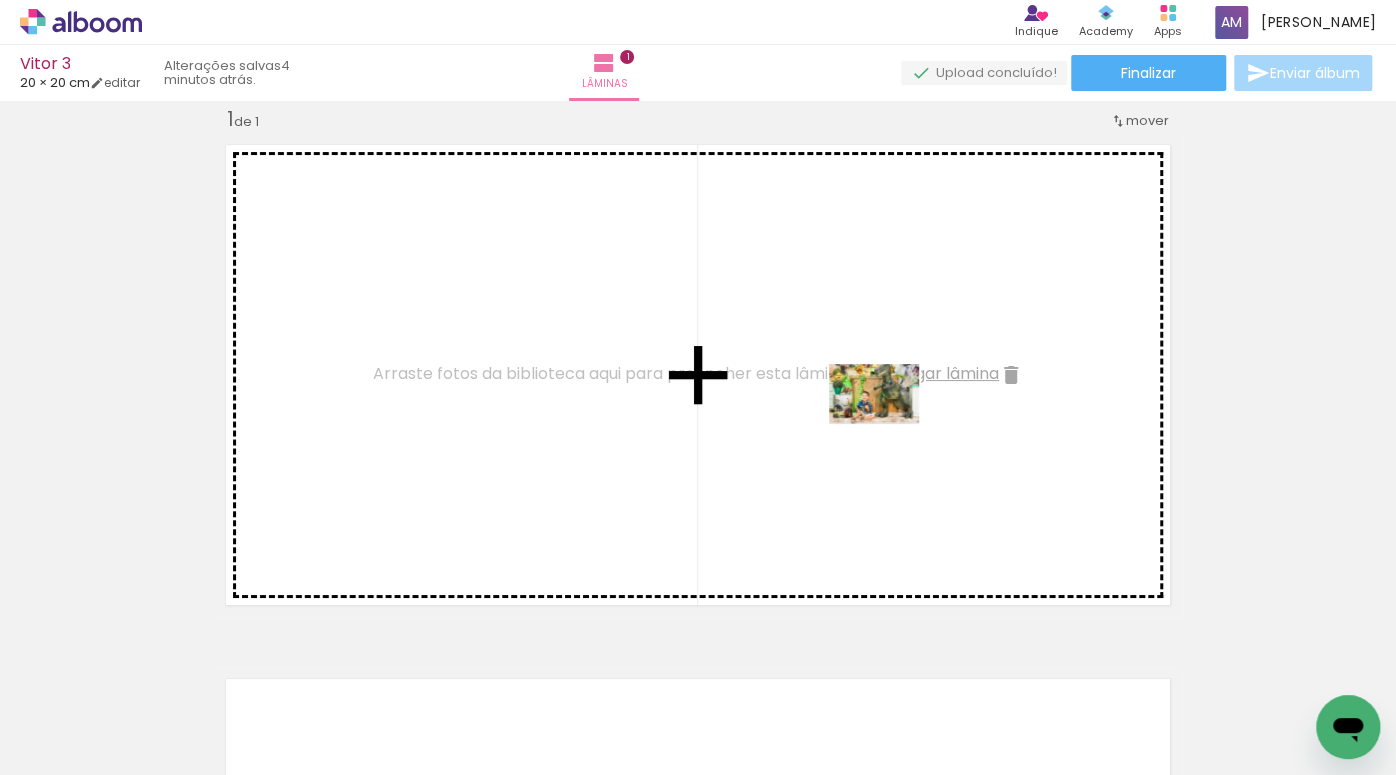 drag, startPoint x: 595, startPoint y: 719, endPoint x: 889, endPoint y: 424, distance: 416.48648 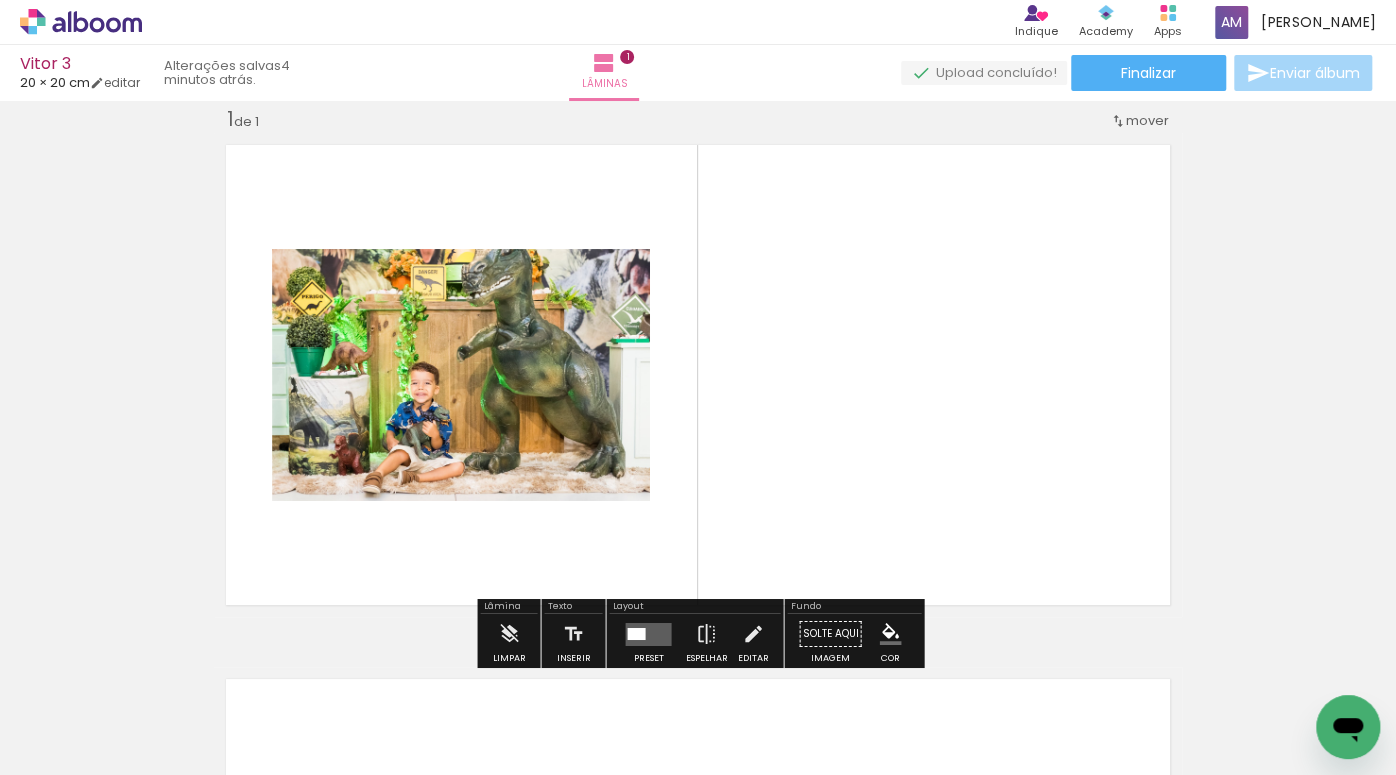 click at bounding box center [648, 633] 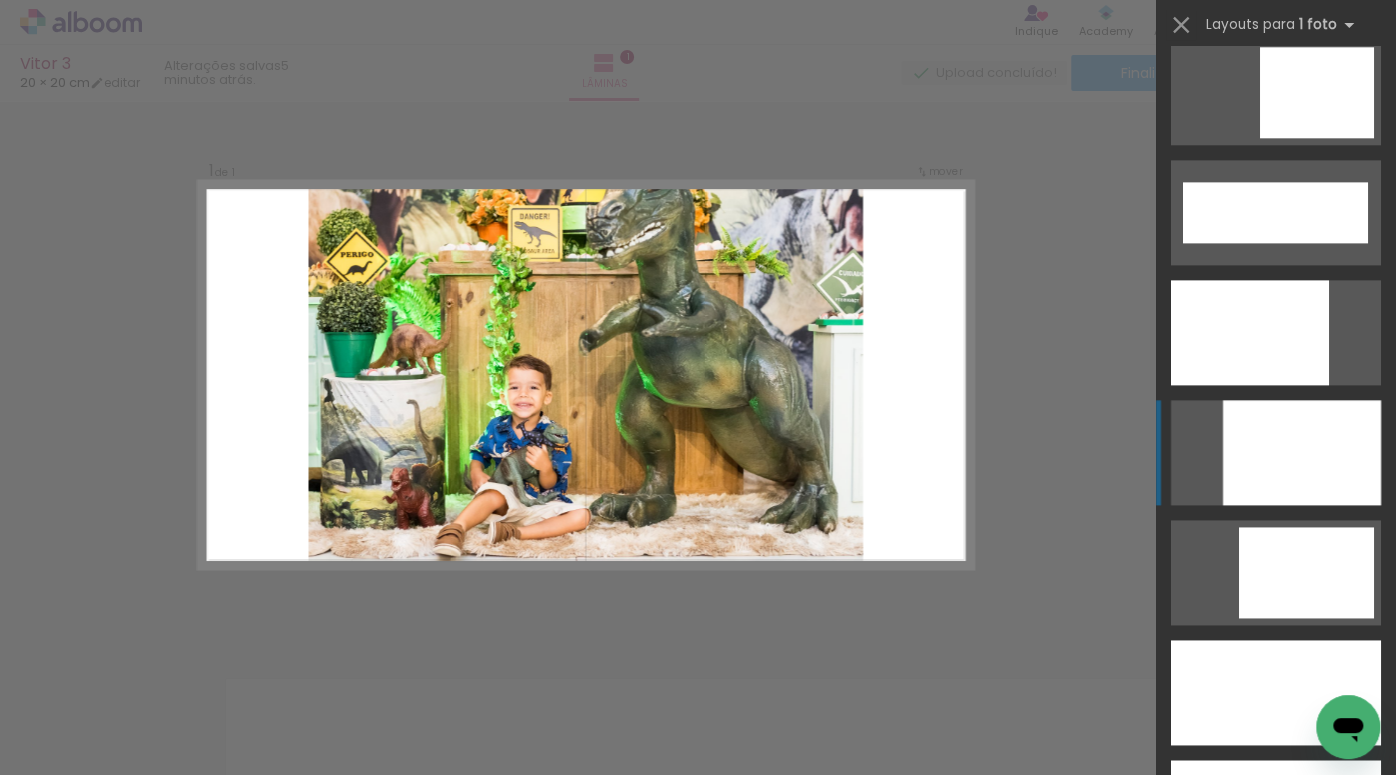 scroll, scrollTop: 5185, scrollLeft: 0, axis: vertical 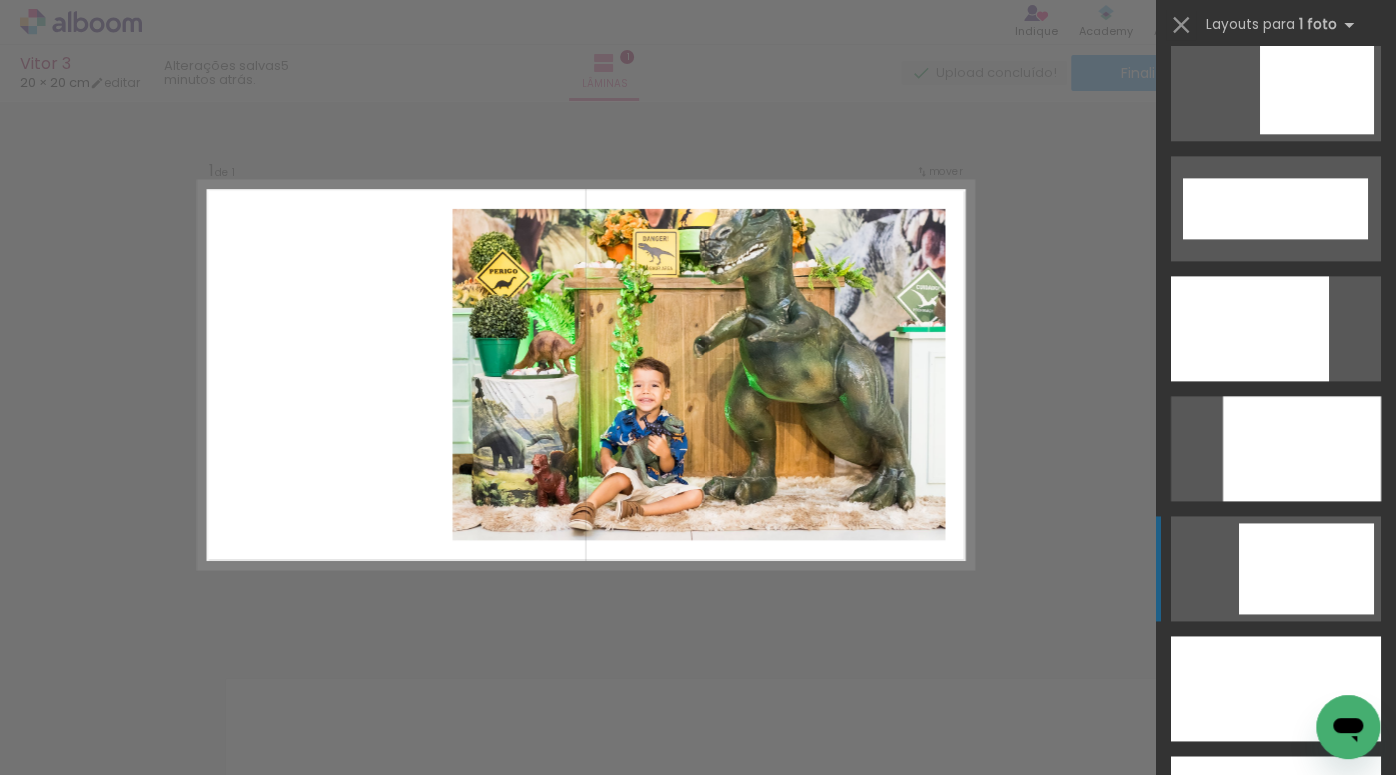 click at bounding box center (1275, -272) 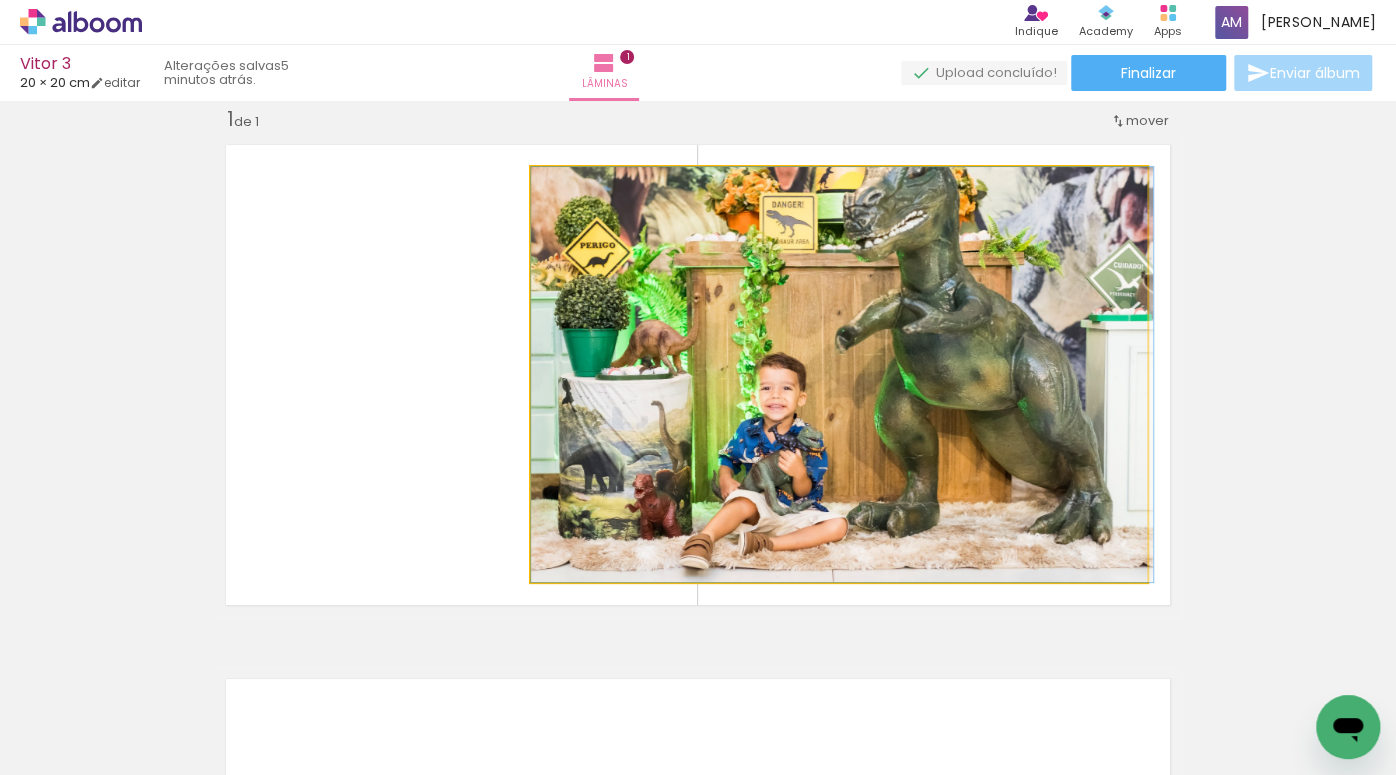 drag, startPoint x: 972, startPoint y: 403, endPoint x: 995, endPoint y: 404, distance: 23.021729 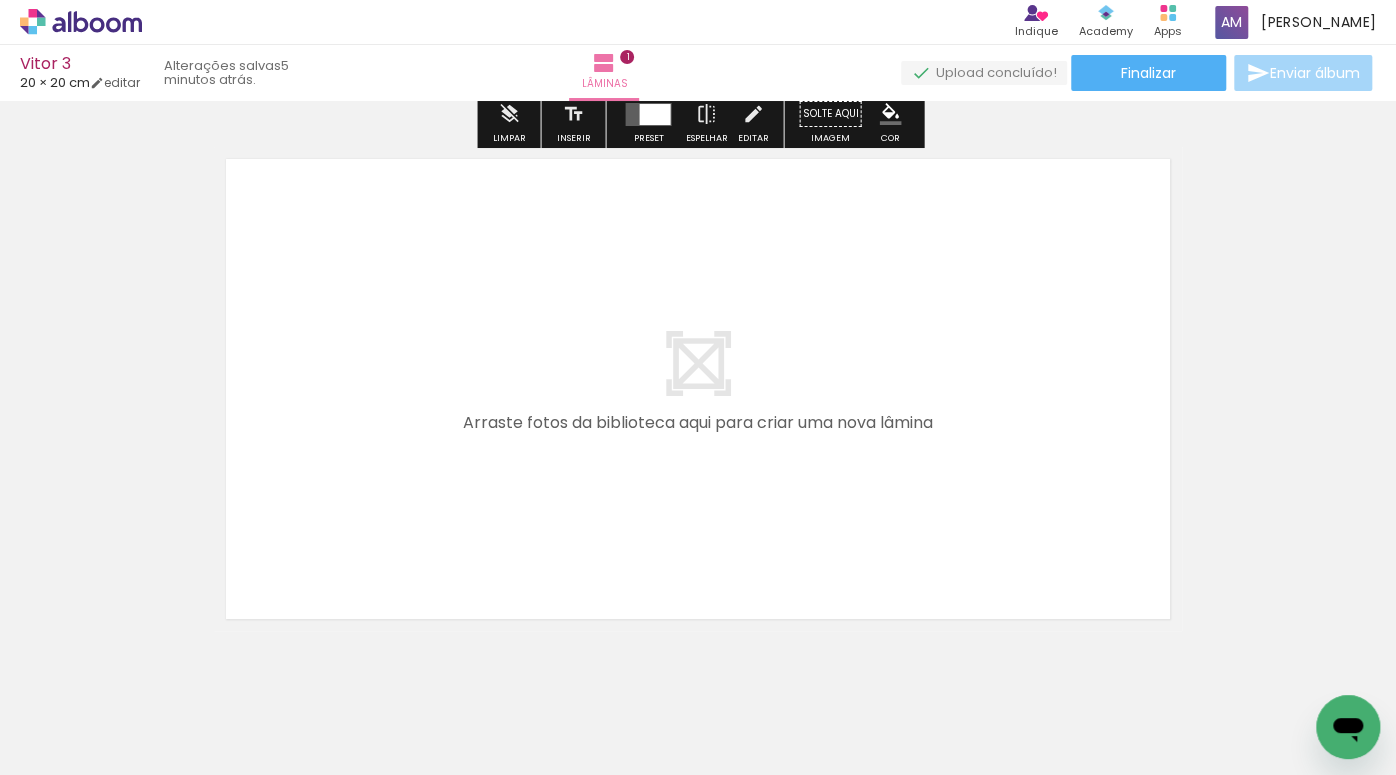 scroll, scrollTop: 531, scrollLeft: 0, axis: vertical 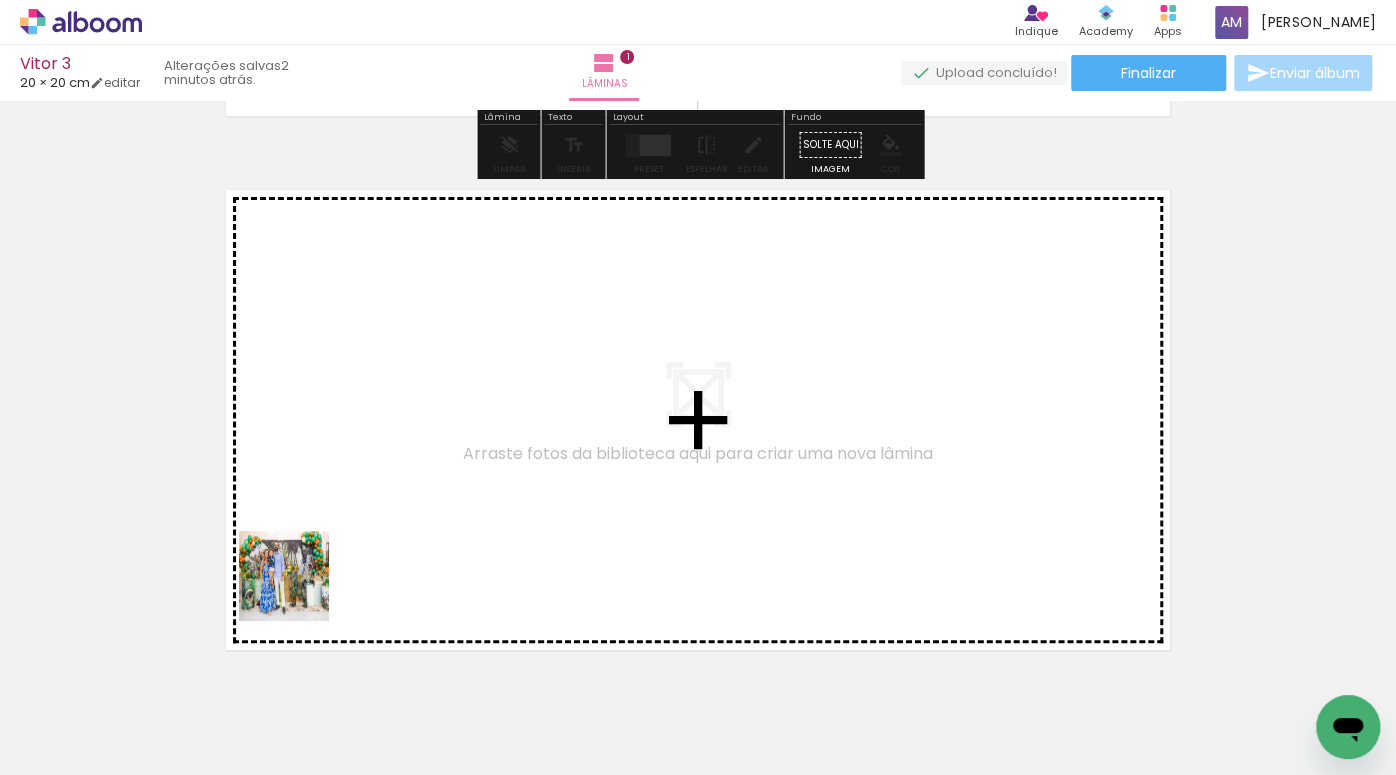 drag, startPoint x: 198, startPoint y: 702, endPoint x: 343, endPoint y: 546, distance: 212.98122 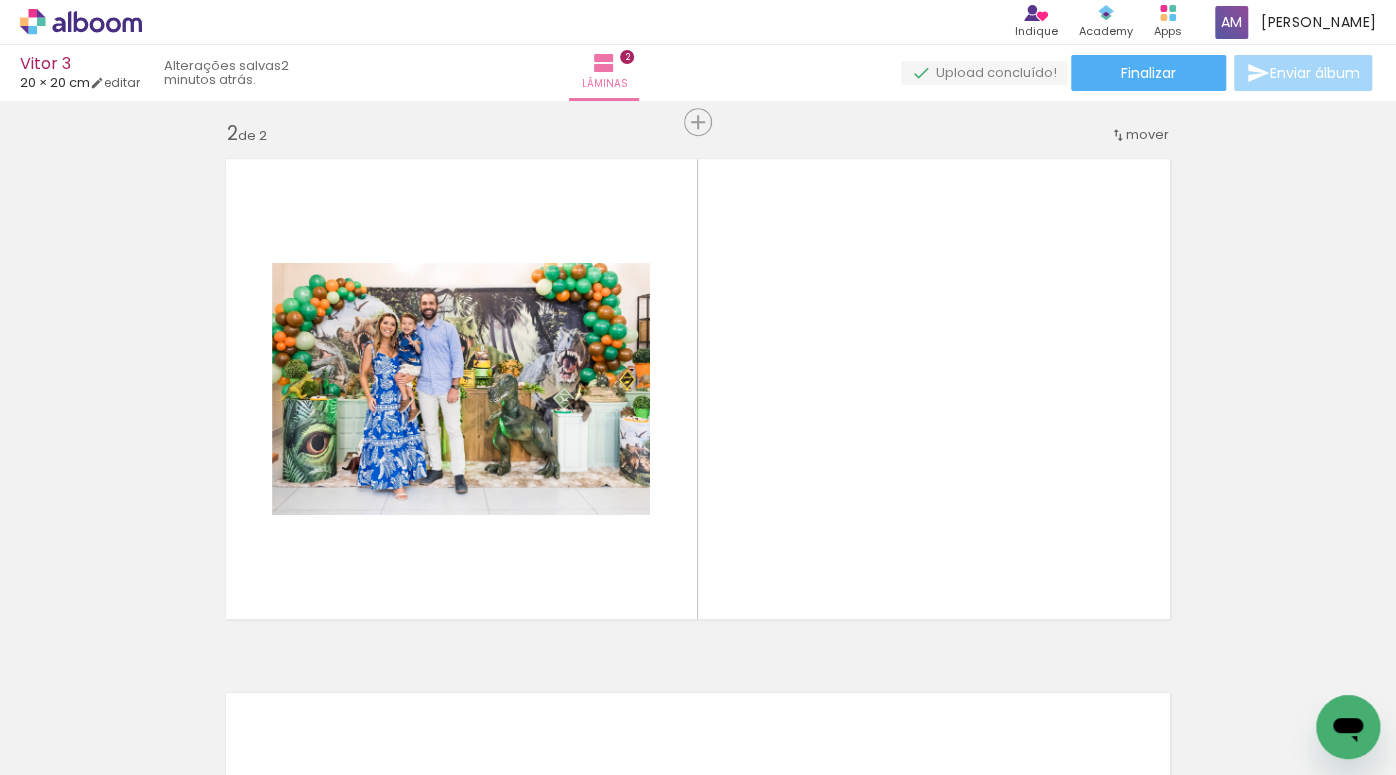 scroll, scrollTop: 559, scrollLeft: 0, axis: vertical 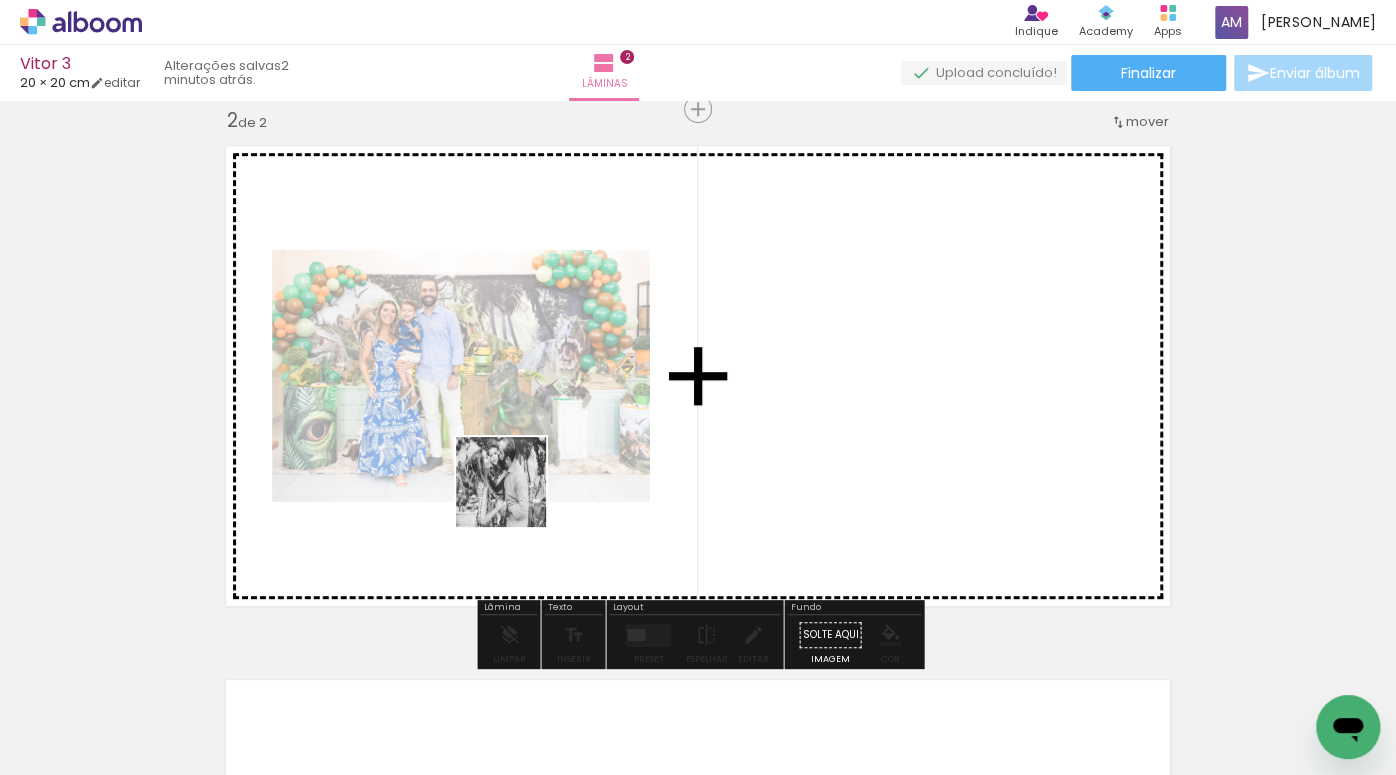 drag, startPoint x: 334, startPoint y: 726, endPoint x: 517, endPoint y: 496, distance: 293.92004 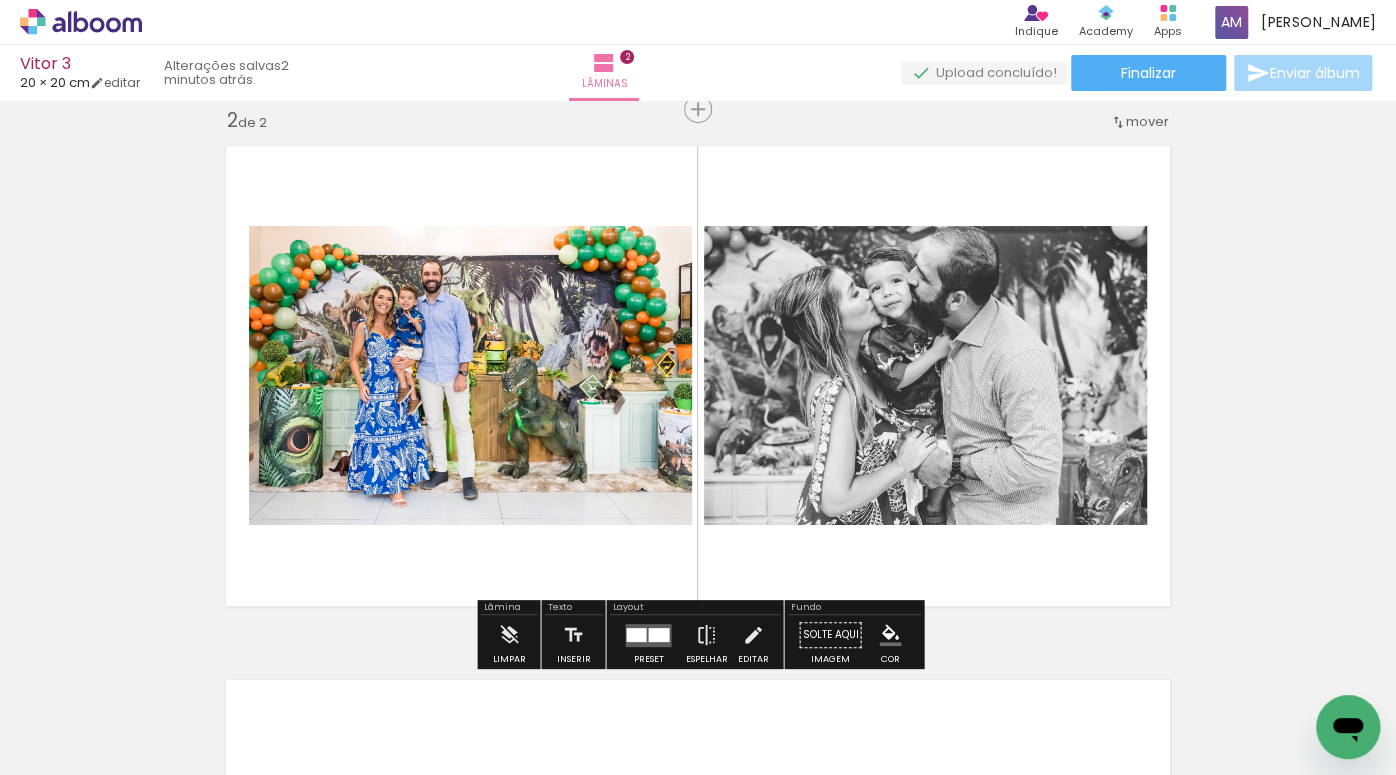 click at bounding box center (200, 708) 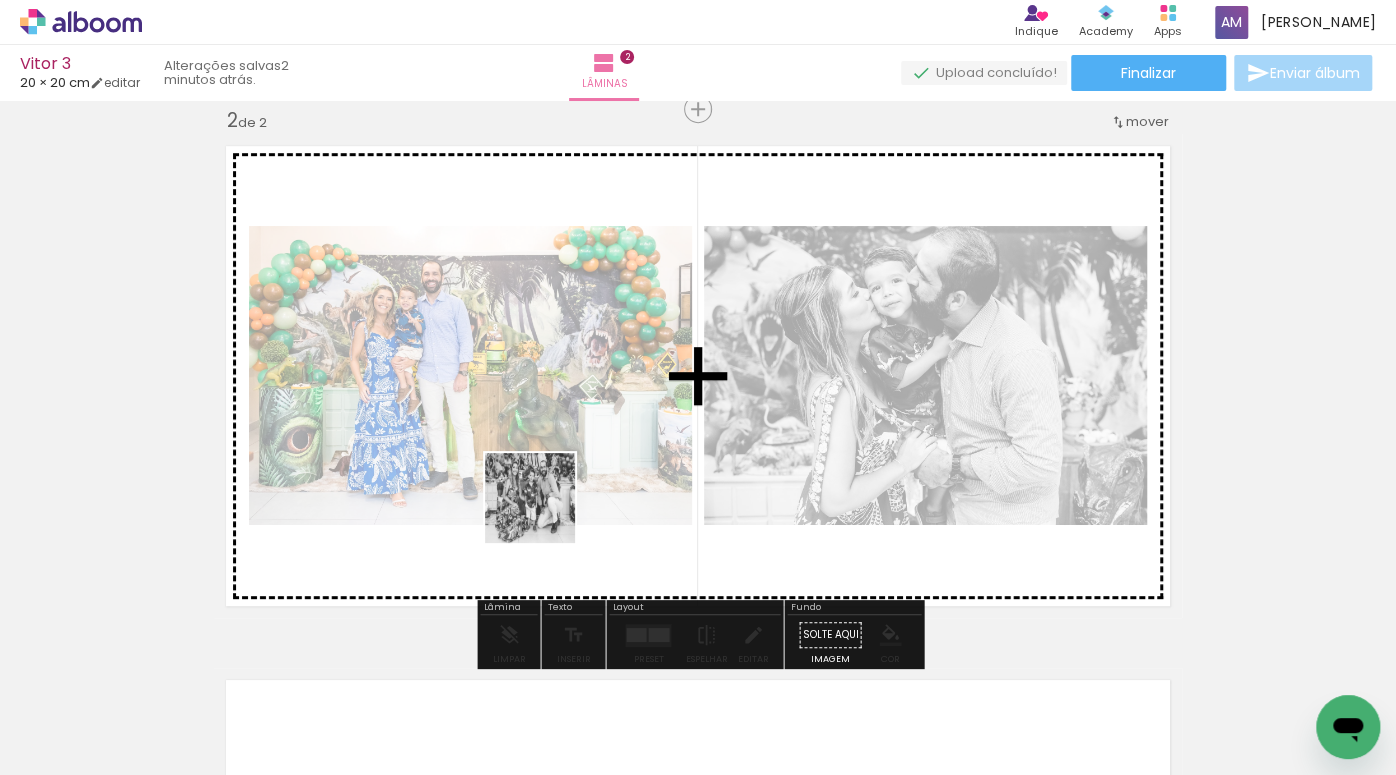 drag, startPoint x: 433, startPoint y: 721, endPoint x: 547, endPoint y: 511, distance: 238.9477 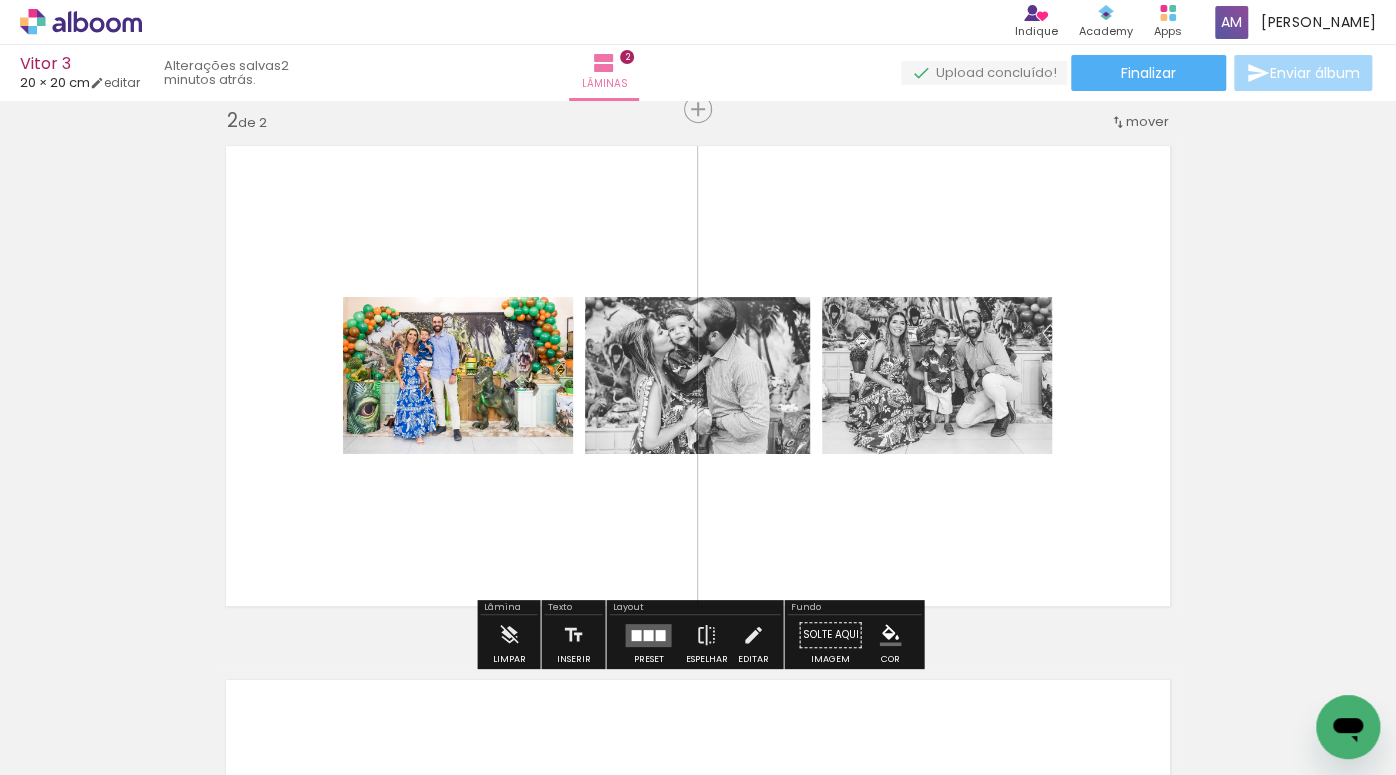 click at bounding box center (648, 634) 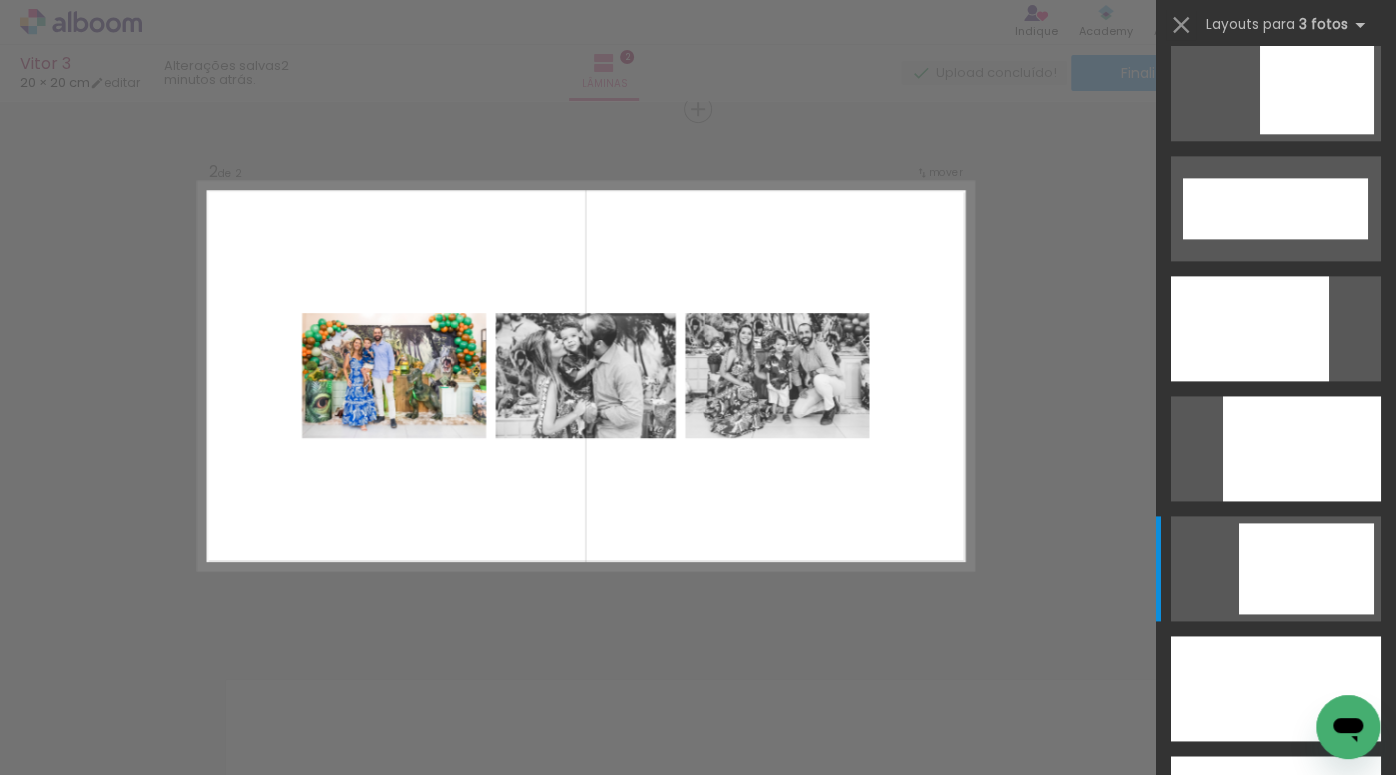 scroll, scrollTop: 0, scrollLeft: 0, axis: both 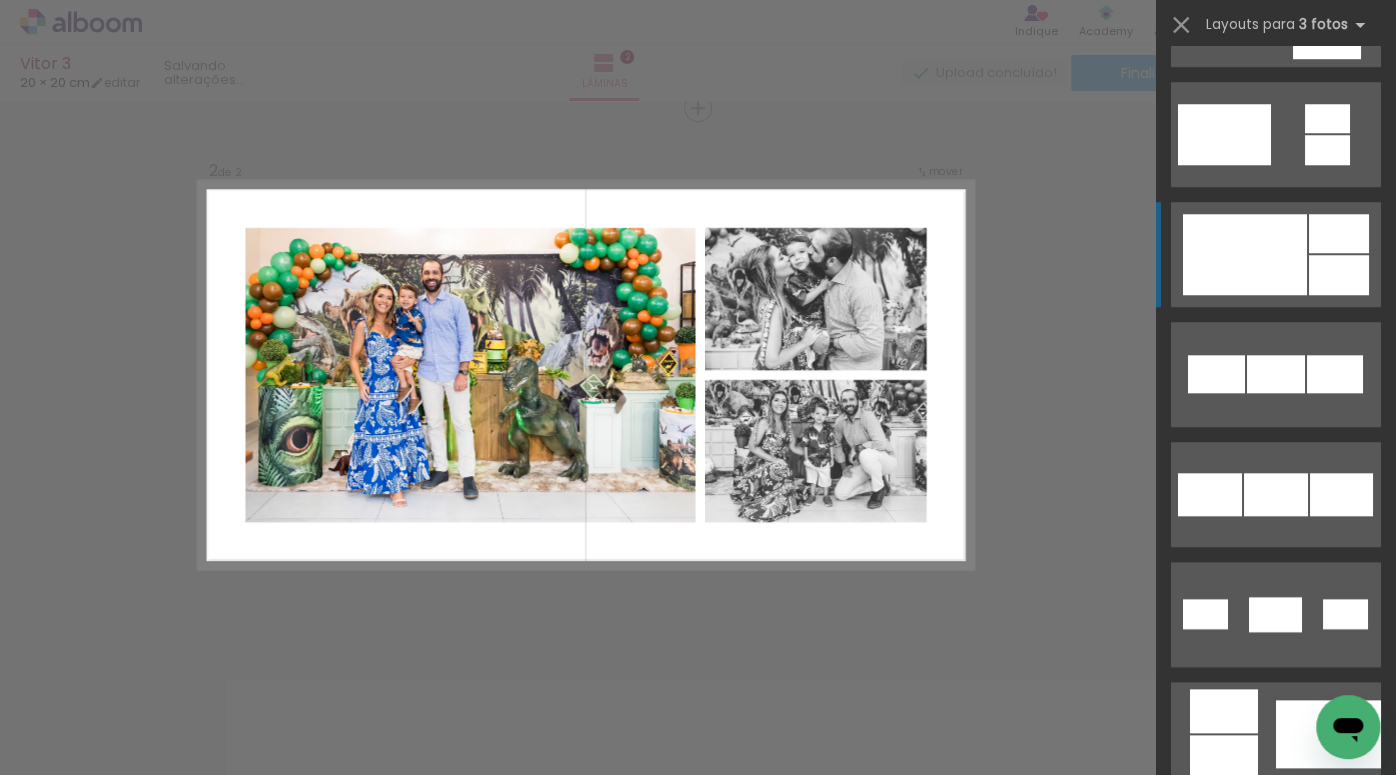 click at bounding box center [1261, -586] 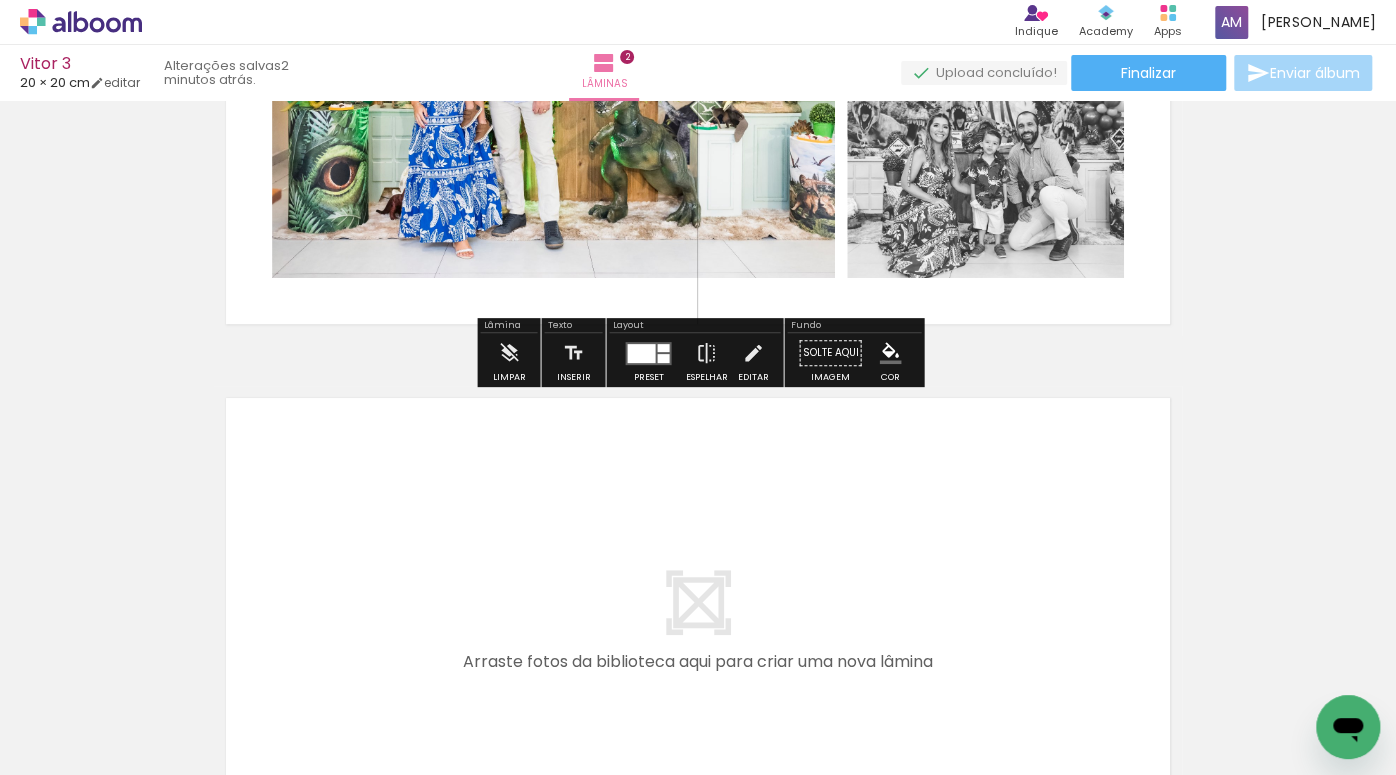 scroll, scrollTop: 1132, scrollLeft: 0, axis: vertical 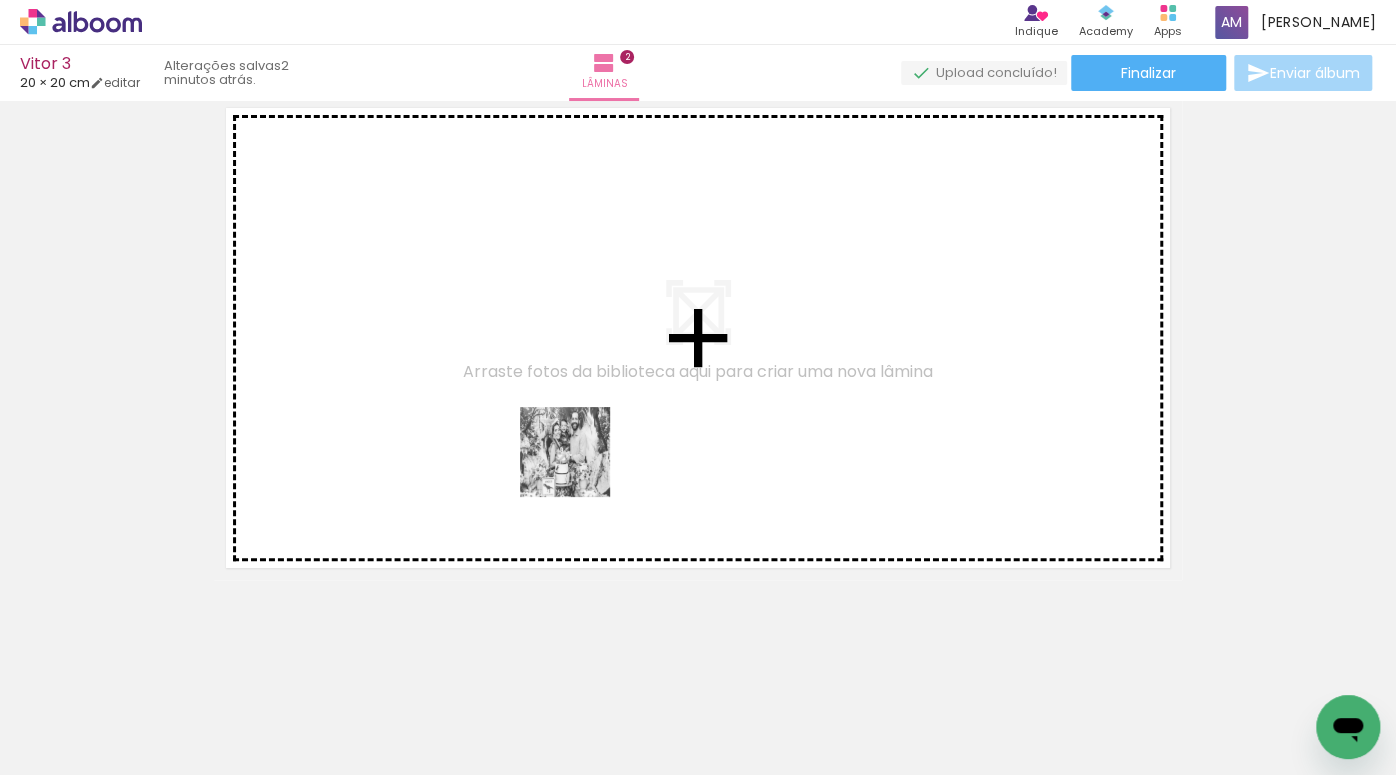 drag, startPoint x: 659, startPoint y: 705, endPoint x: 560, endPoint y: 426, distance: 296.0439 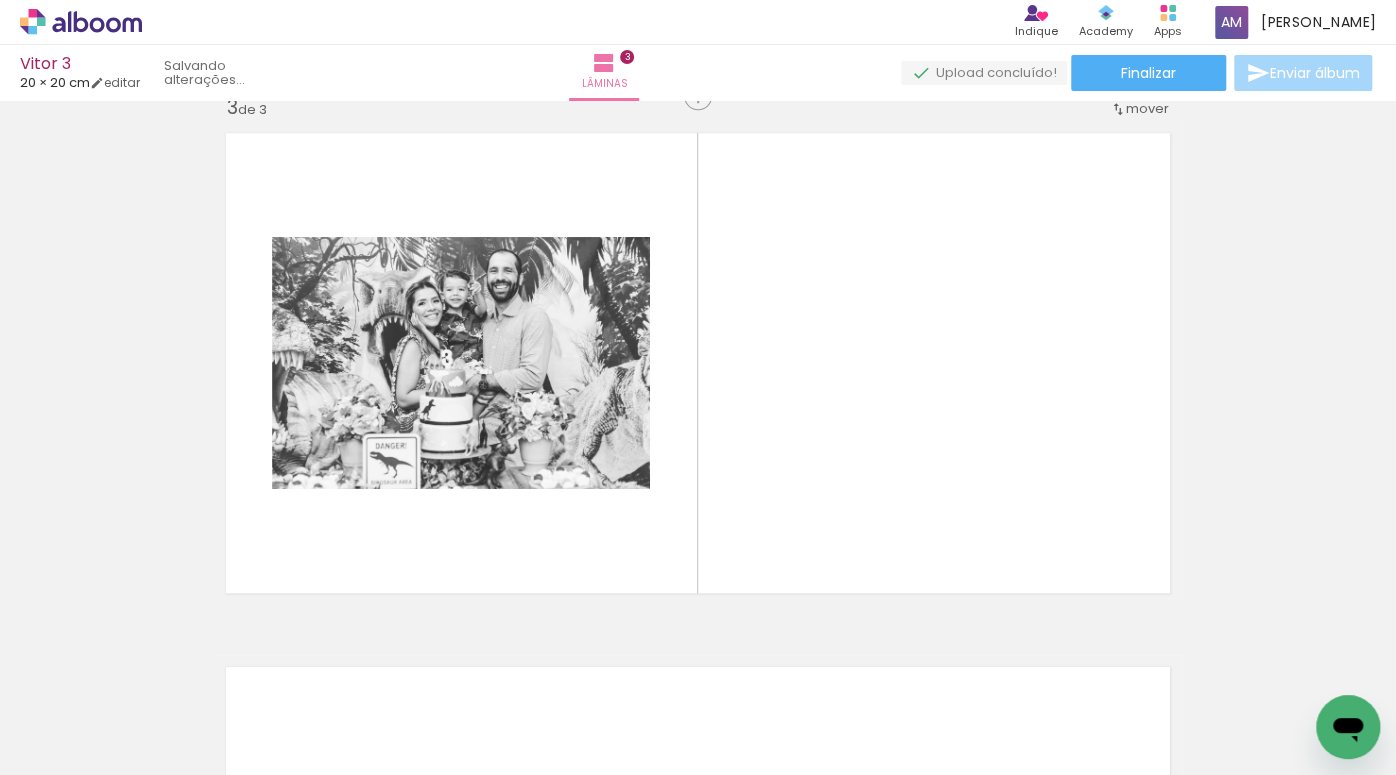 scroll, scrollTop: 1094, scrollLeft: 0, axis: vertical 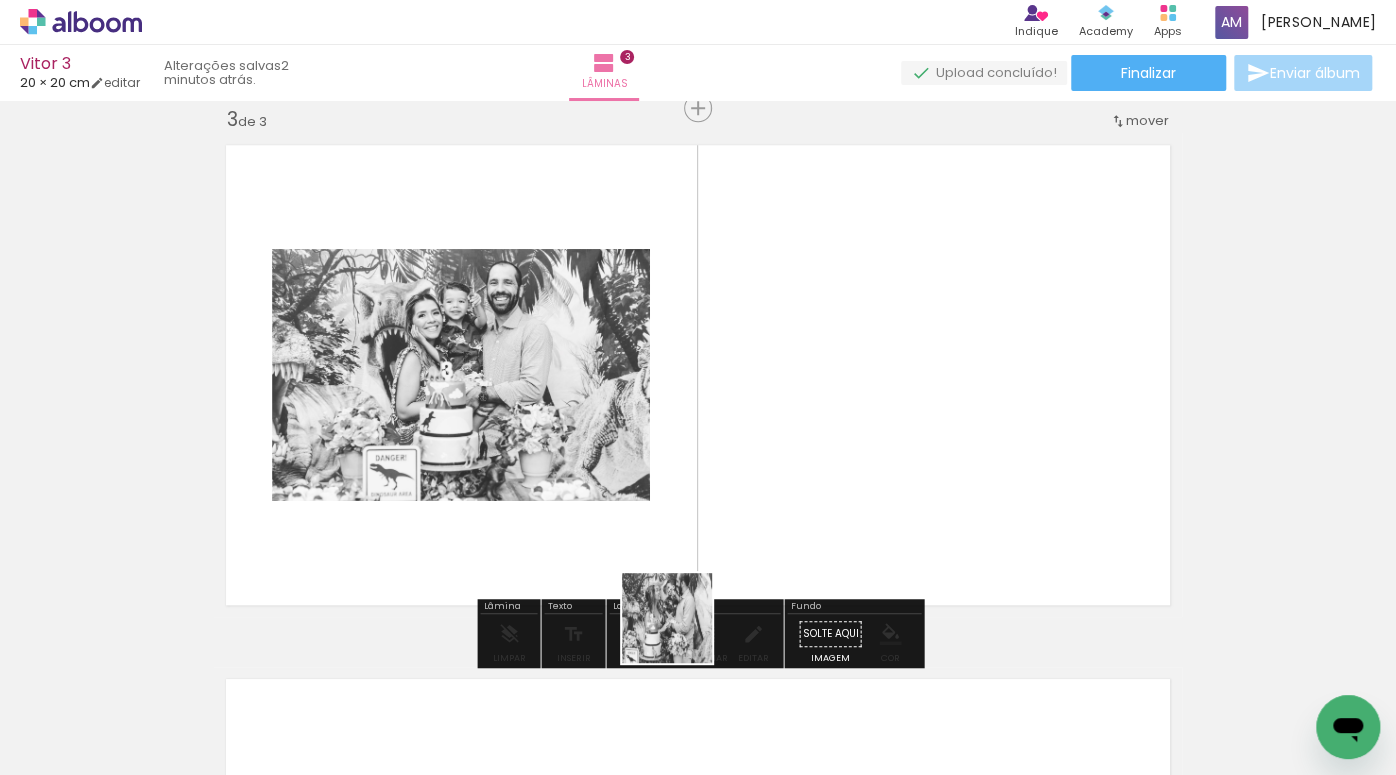 drag, startPoint x: 753, startPoint y: 699, endPoint x: 539, endPoint y: 531, distance: 272.06616 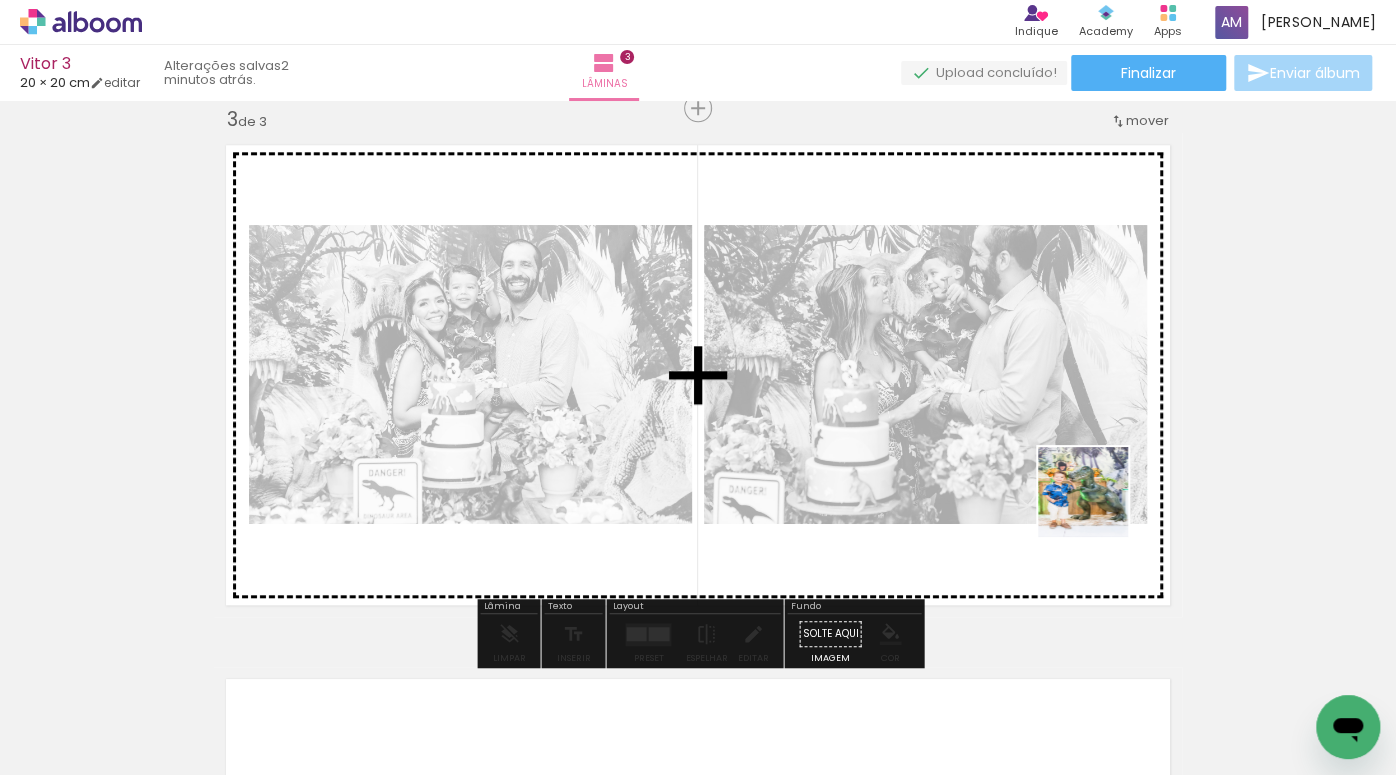drag, startPoint x: 1095, startPoint y: 731, endPoint x: 1099, endPoint y: 496, distance: 235.03404 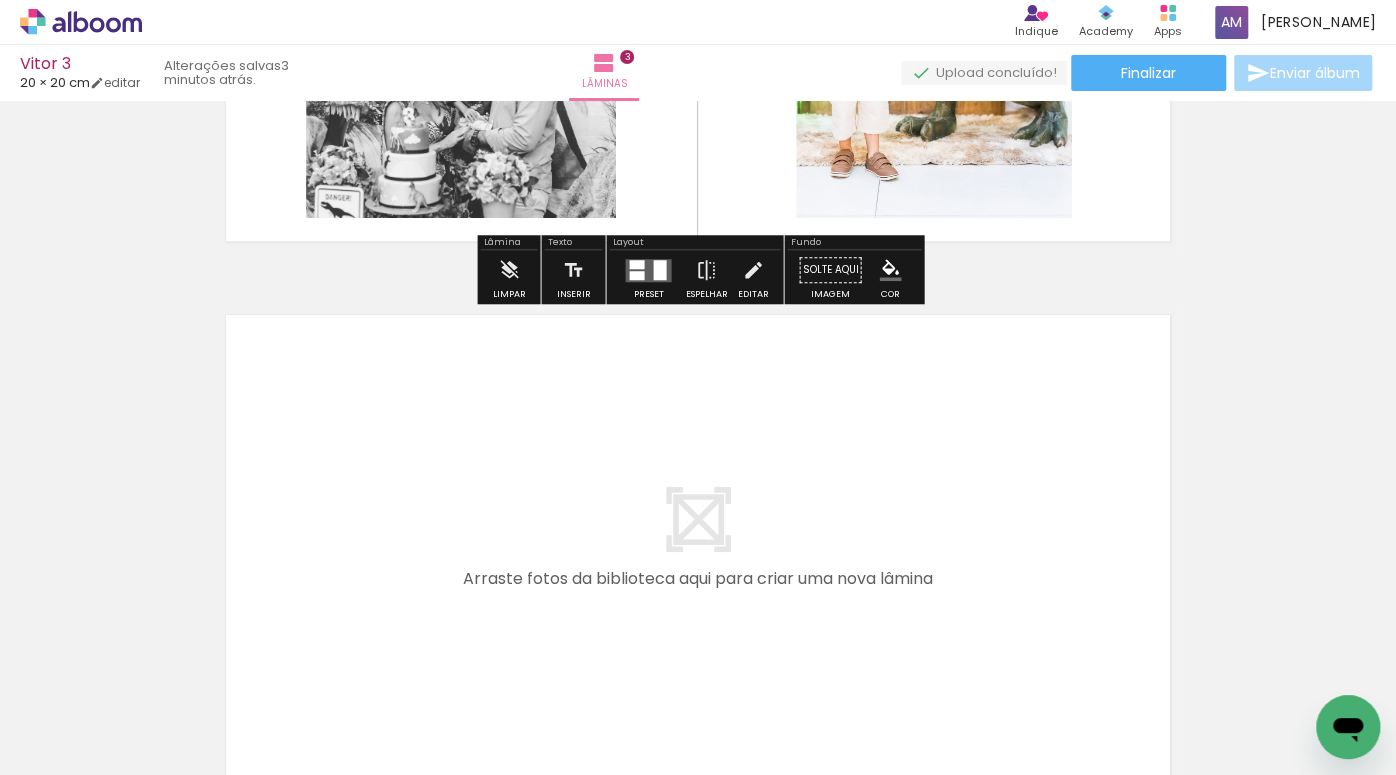 scroll, scrollTop: 1516, scrollLeft: 0, axis: vertical 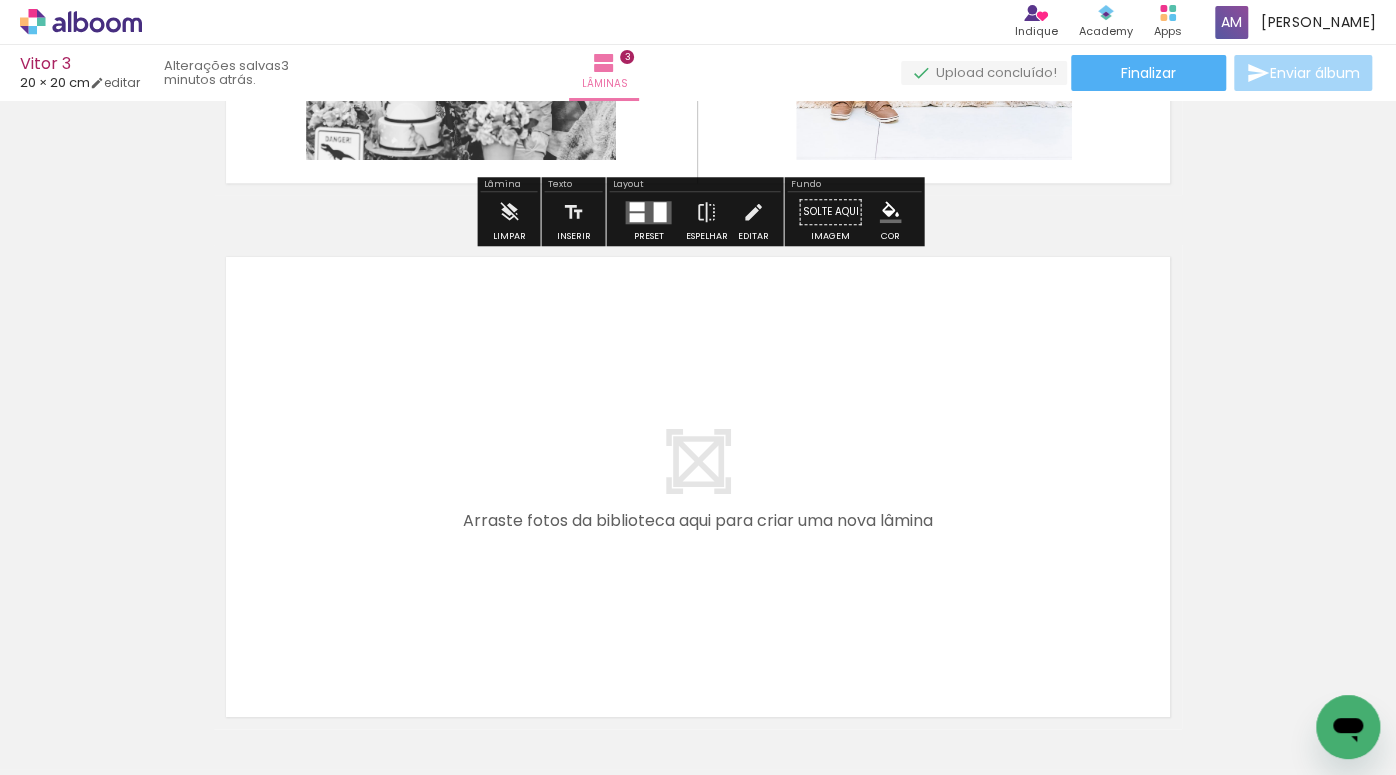 click 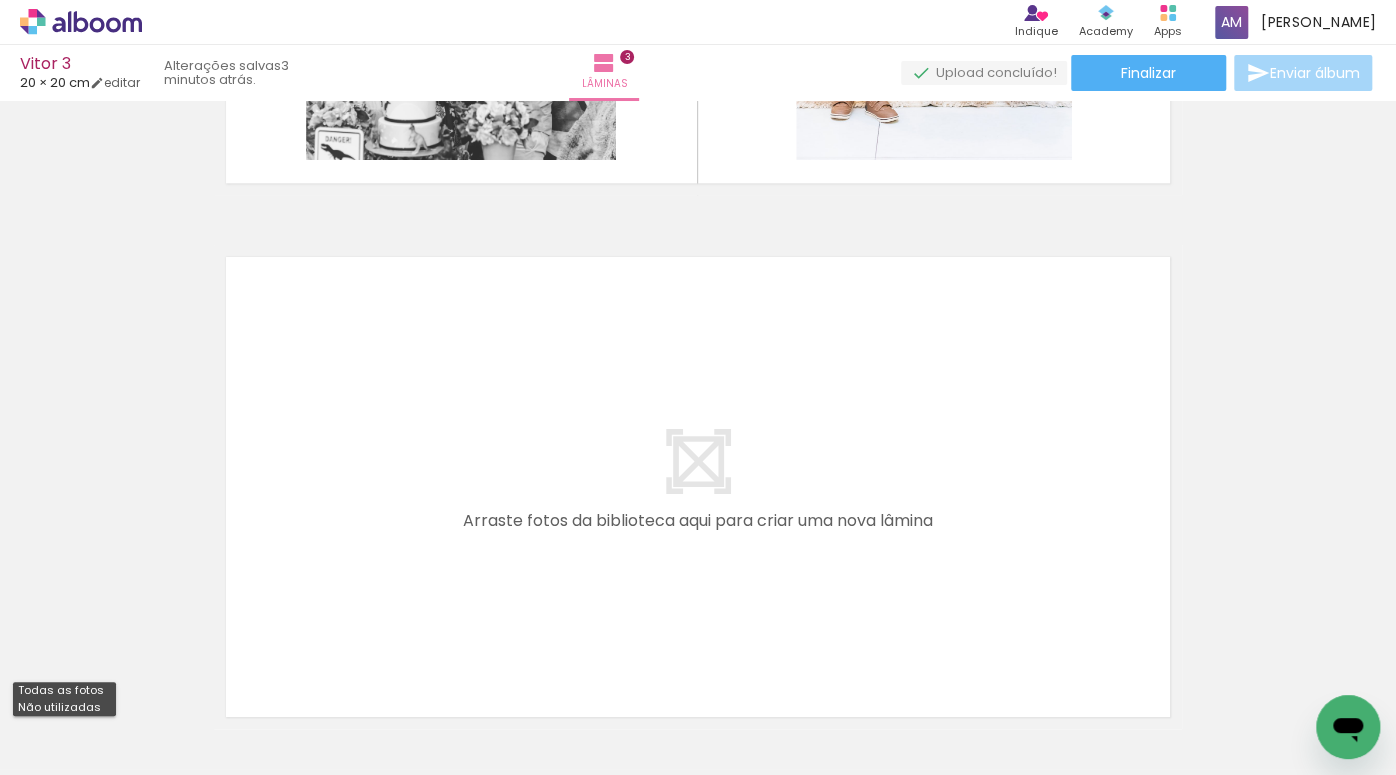 click on "Não utilizadas" at bounding box center (64, 707) 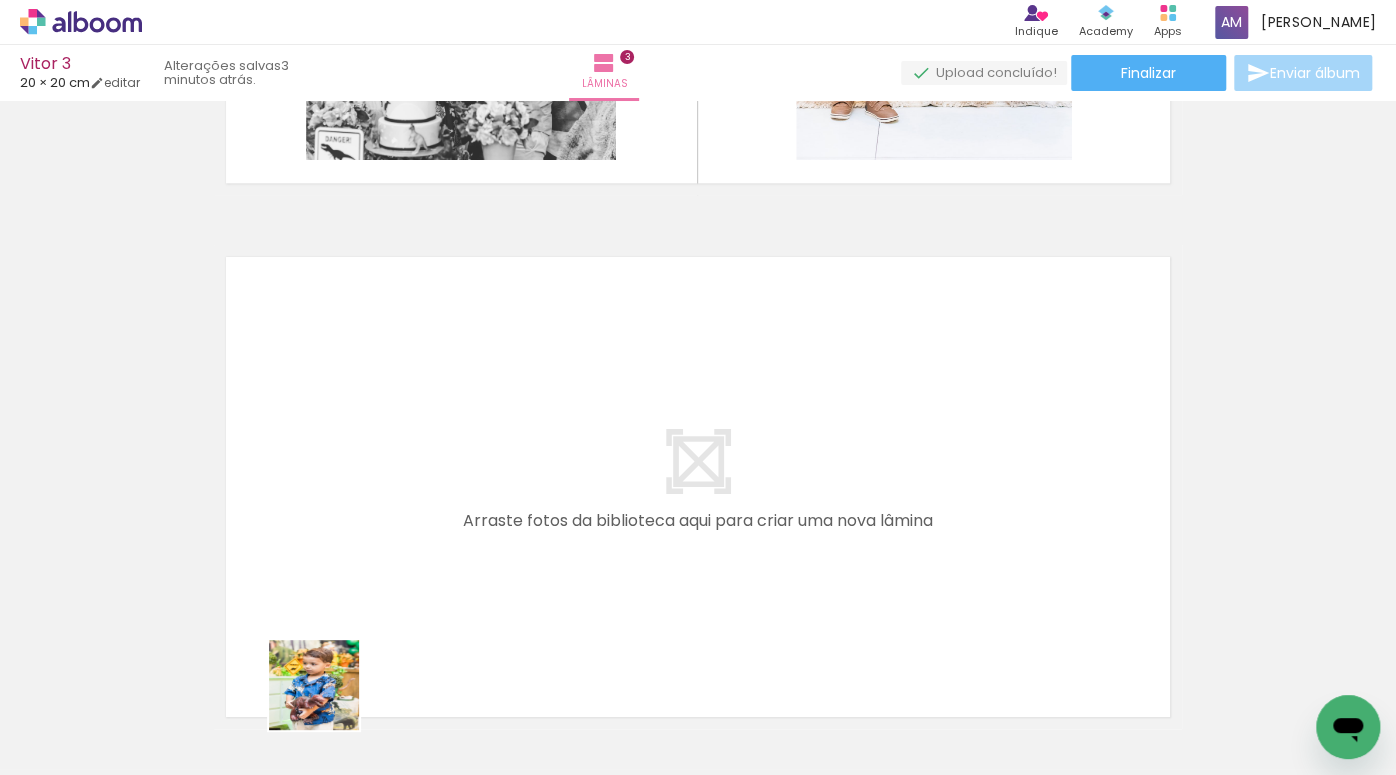 drag, startPoint x: 329, startPoint y: 728, endPoint x: 364, endPoint y: 559, distance: 172.58621 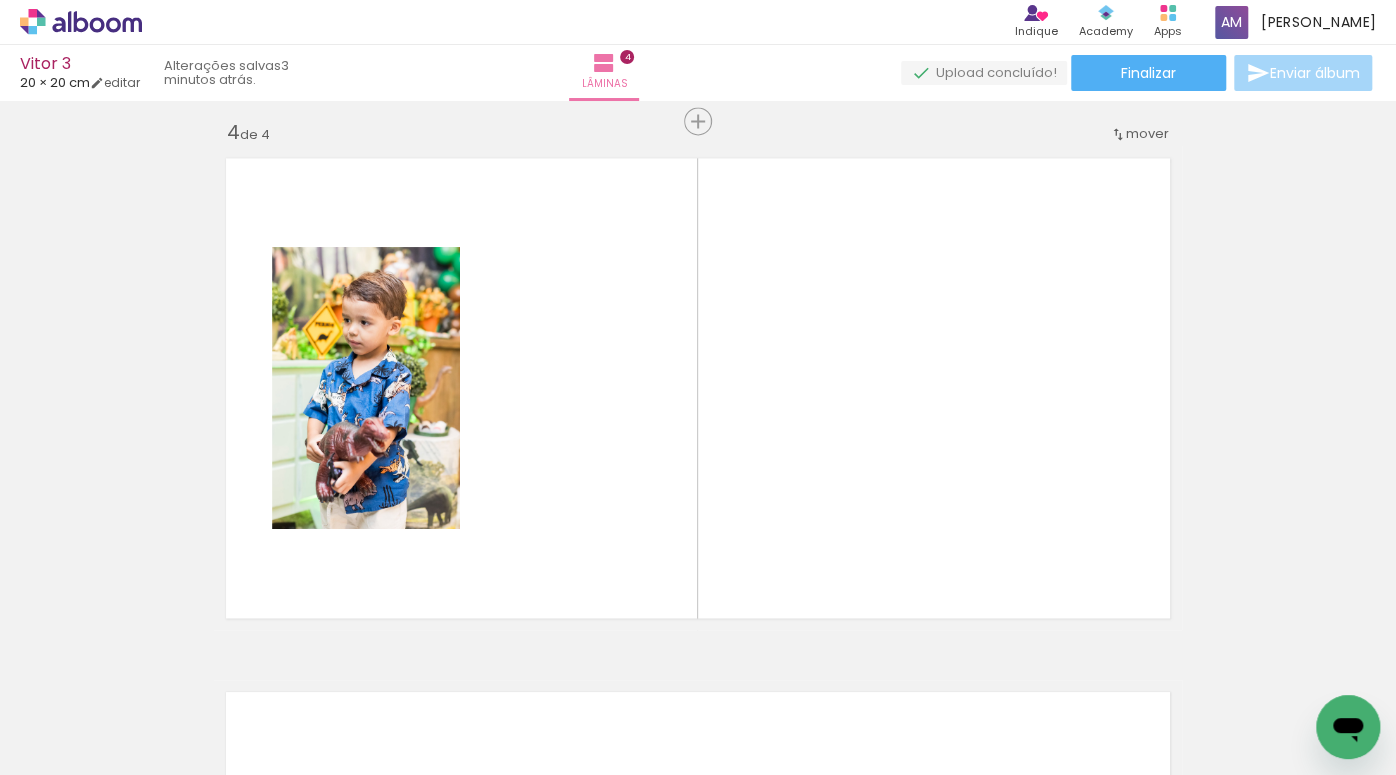 scroll, scrollTop: 1627, scrollLeft: 0, axis: vertical 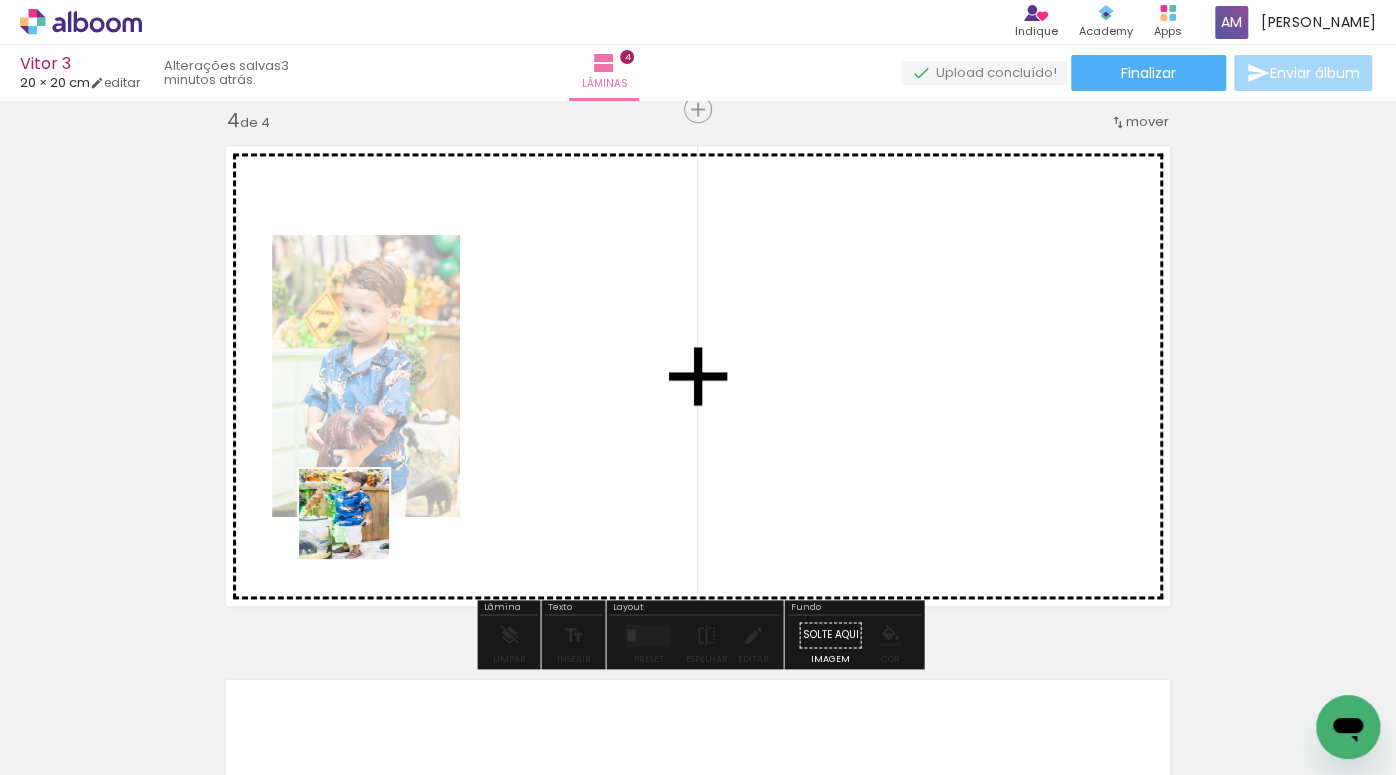drag, startPoint x: 320, startPoint y: 703, endPoint x: 363, endPoint y: 506, distance: 201.63829 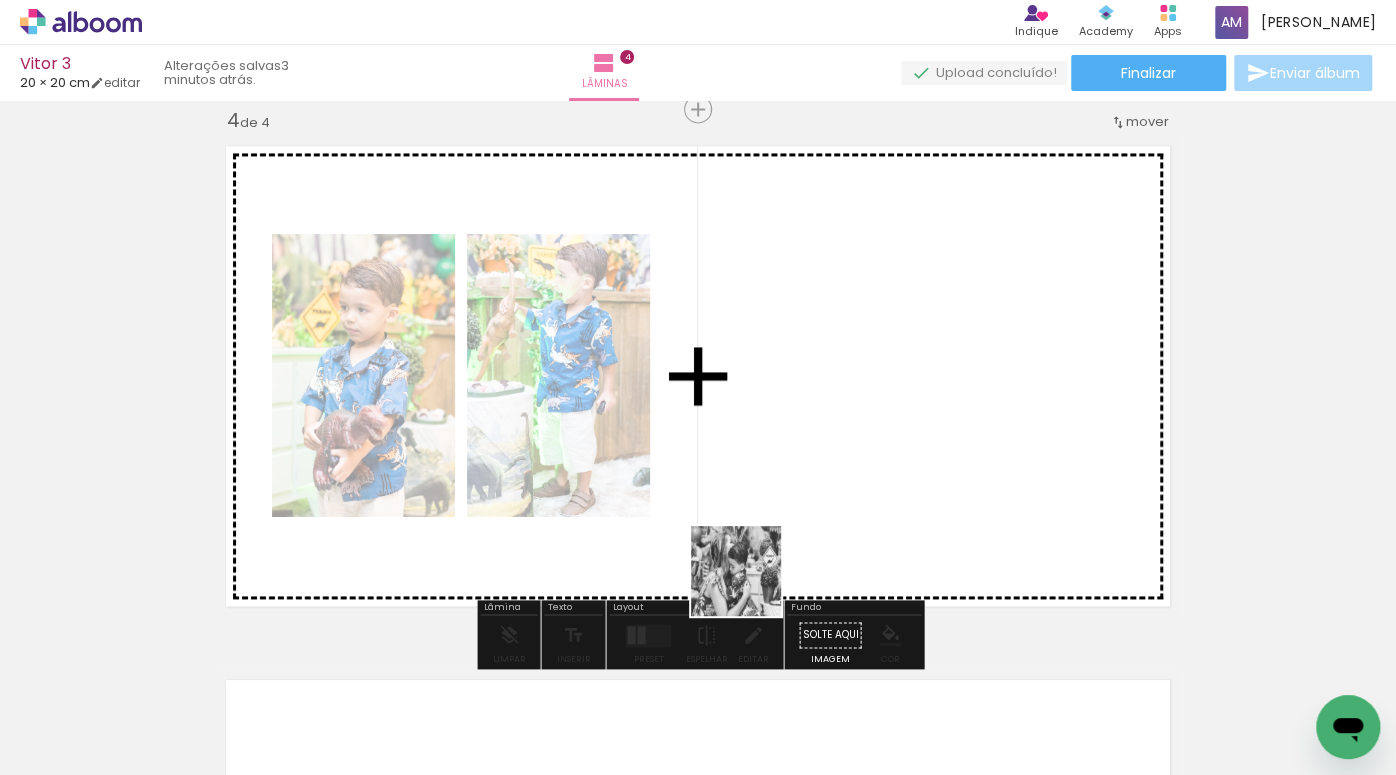 drag, startPoint x: 528, startPoint y: 716, endPoint x: 846, endPoint y: 465, distance: 405.12344 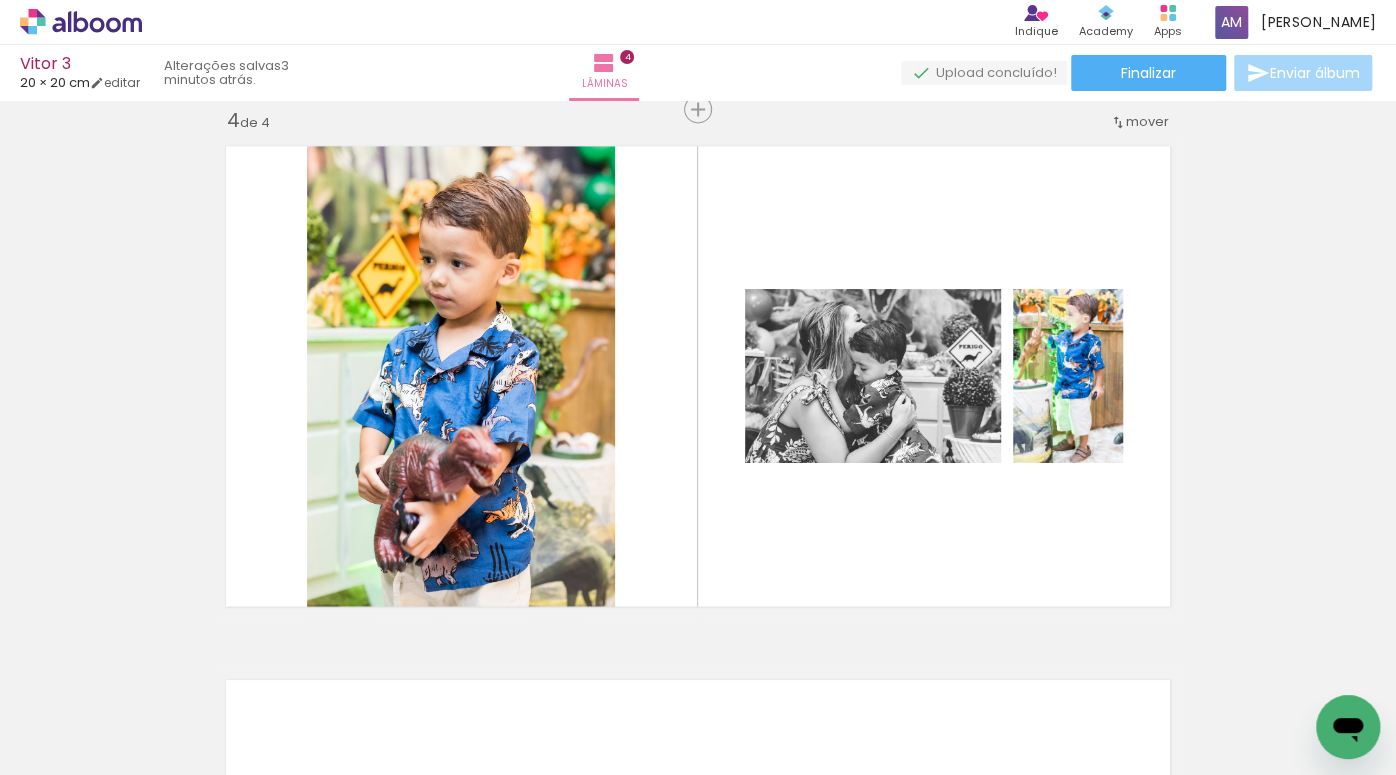 scroll, scrollTop: 0, scrollLeft: 1033, axis: horizontal 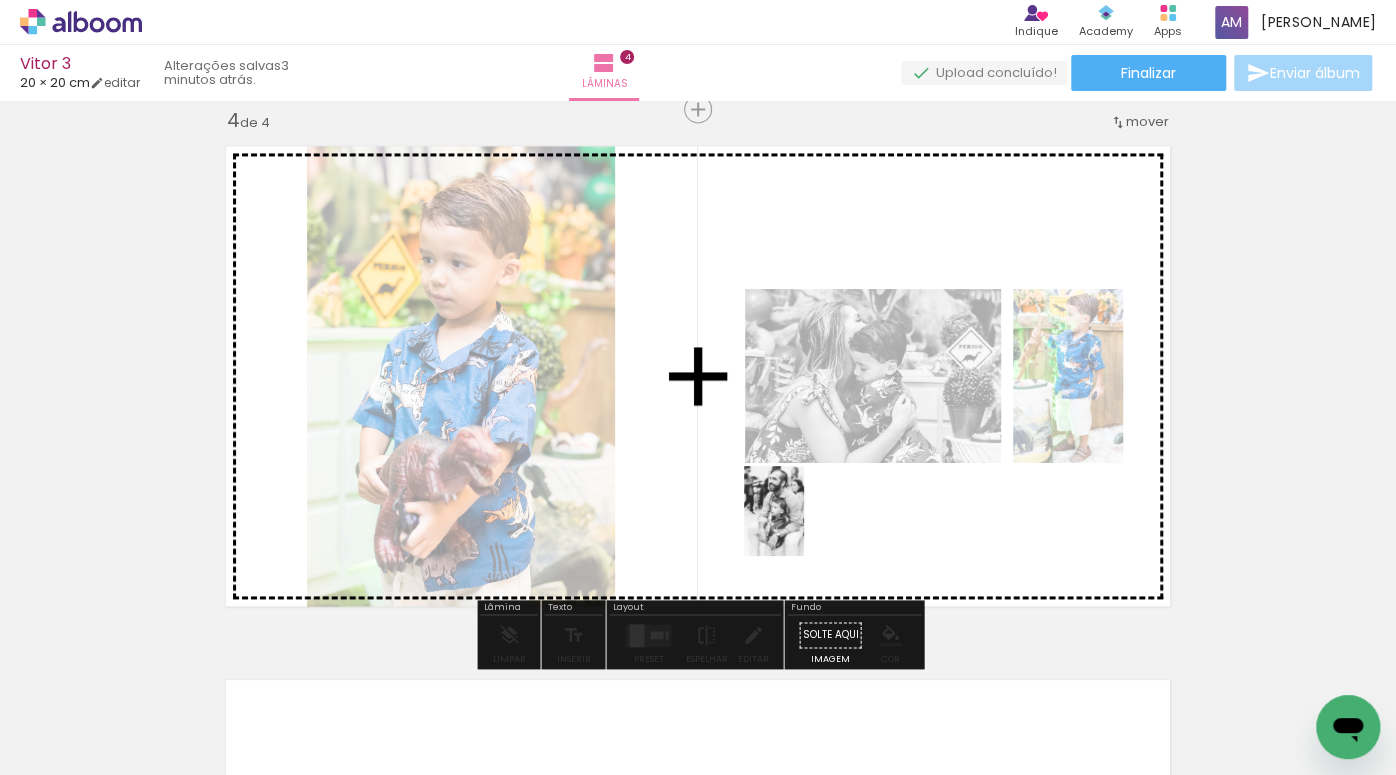 drag, startPoint x: 750, startPoint y: 717, endPoint x: 804, endPoint y: 525, distance: 199.44925 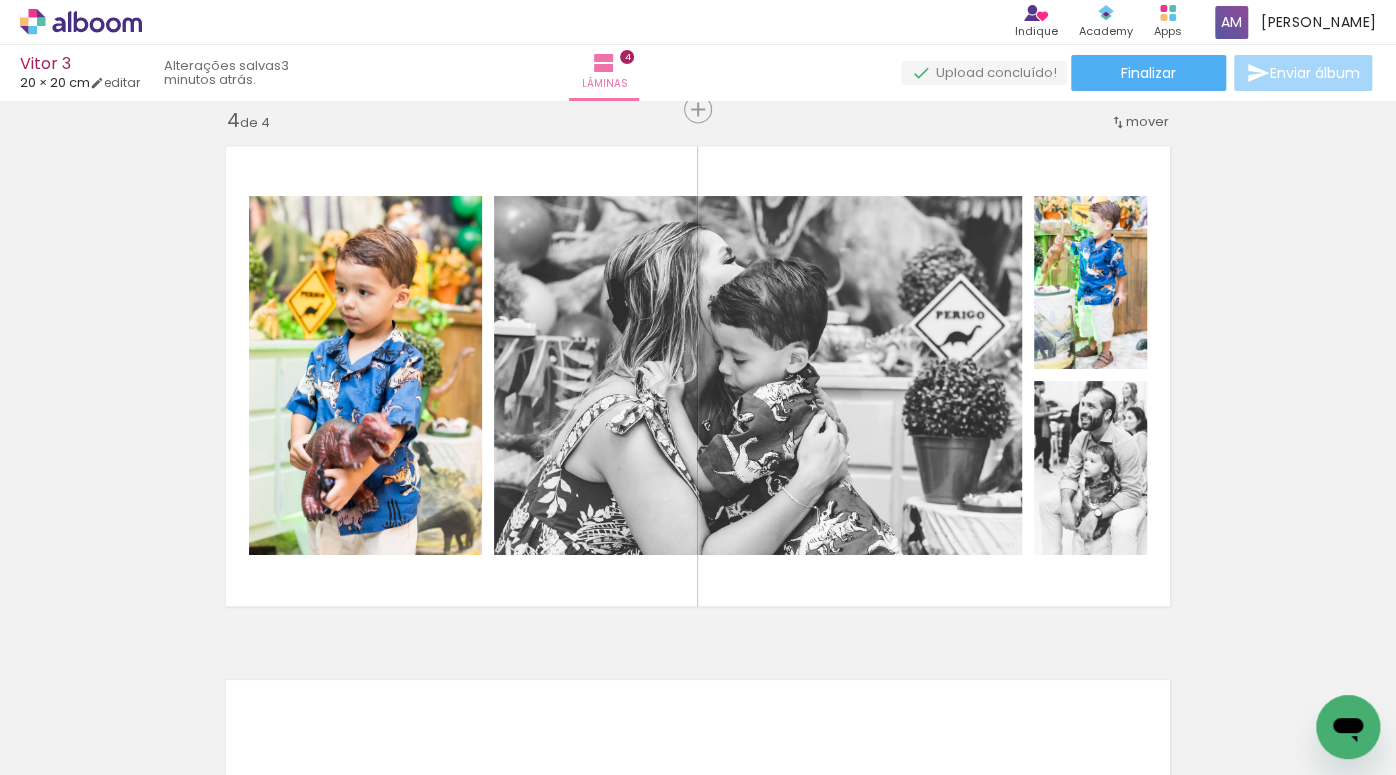 scroll, scrollTop: 0, scrollLeft: 1514, axis: horizontal 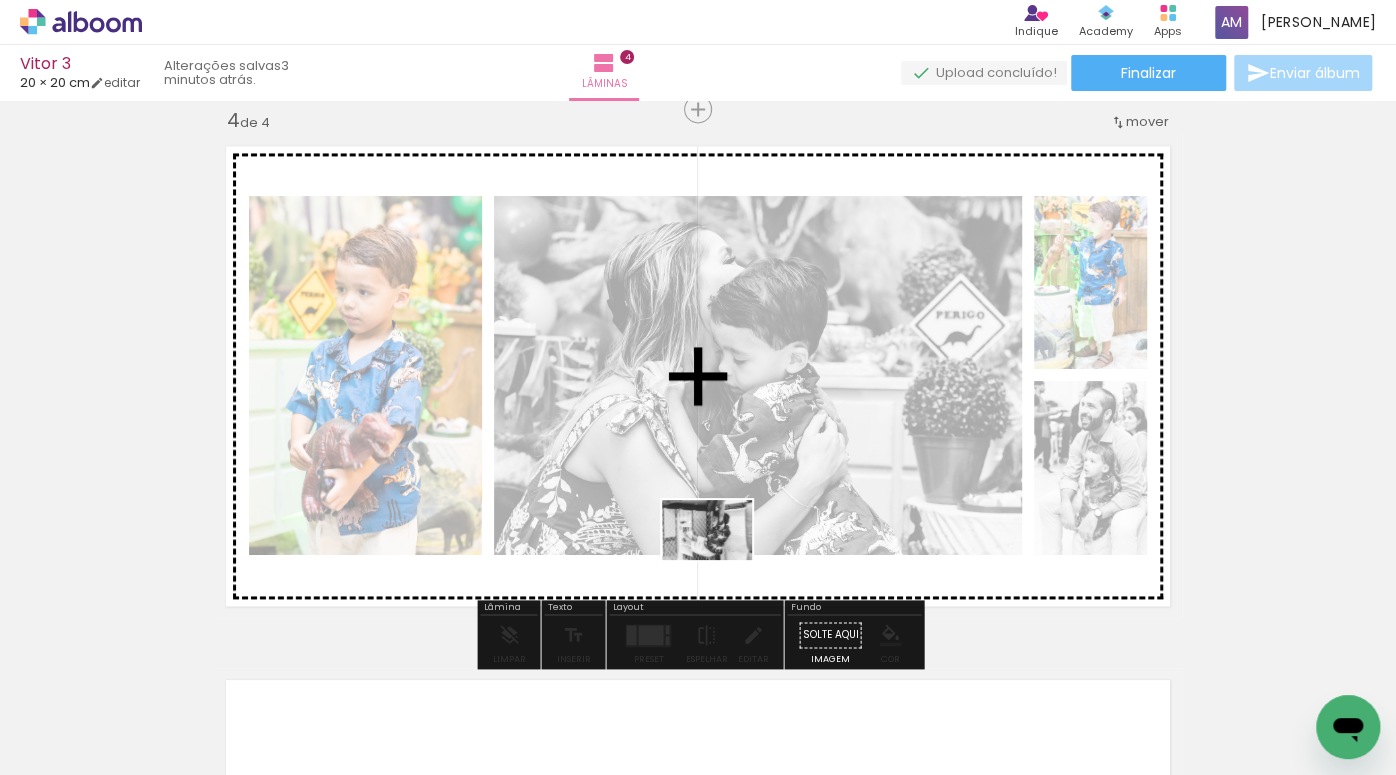 drag, startPoint x: 586, startPoint y: 716, endPoint x: 722, endPoint y: 560, distance: 206.95894 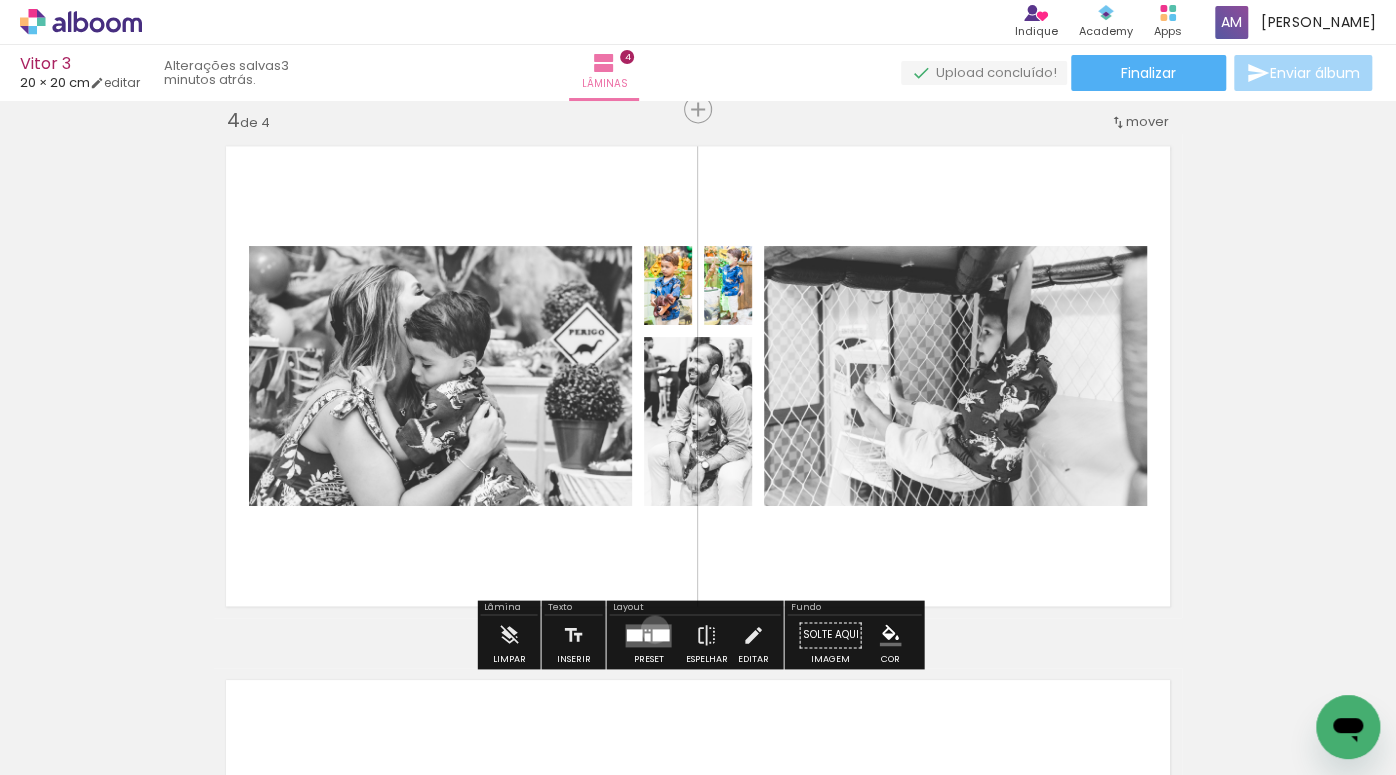 click at bounding box center (660, 634) 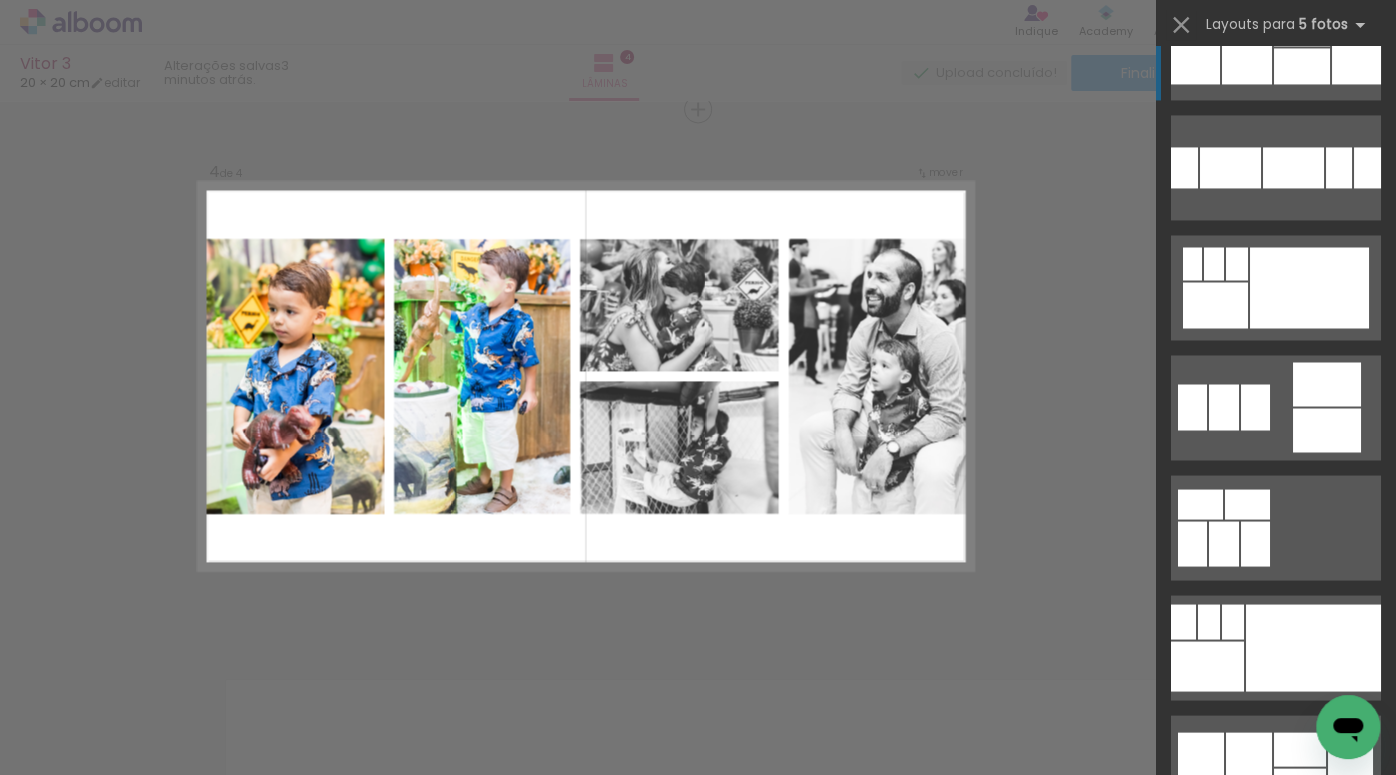scroll, scrollTop: 1711, scrollLeft: 0, axis: vertical 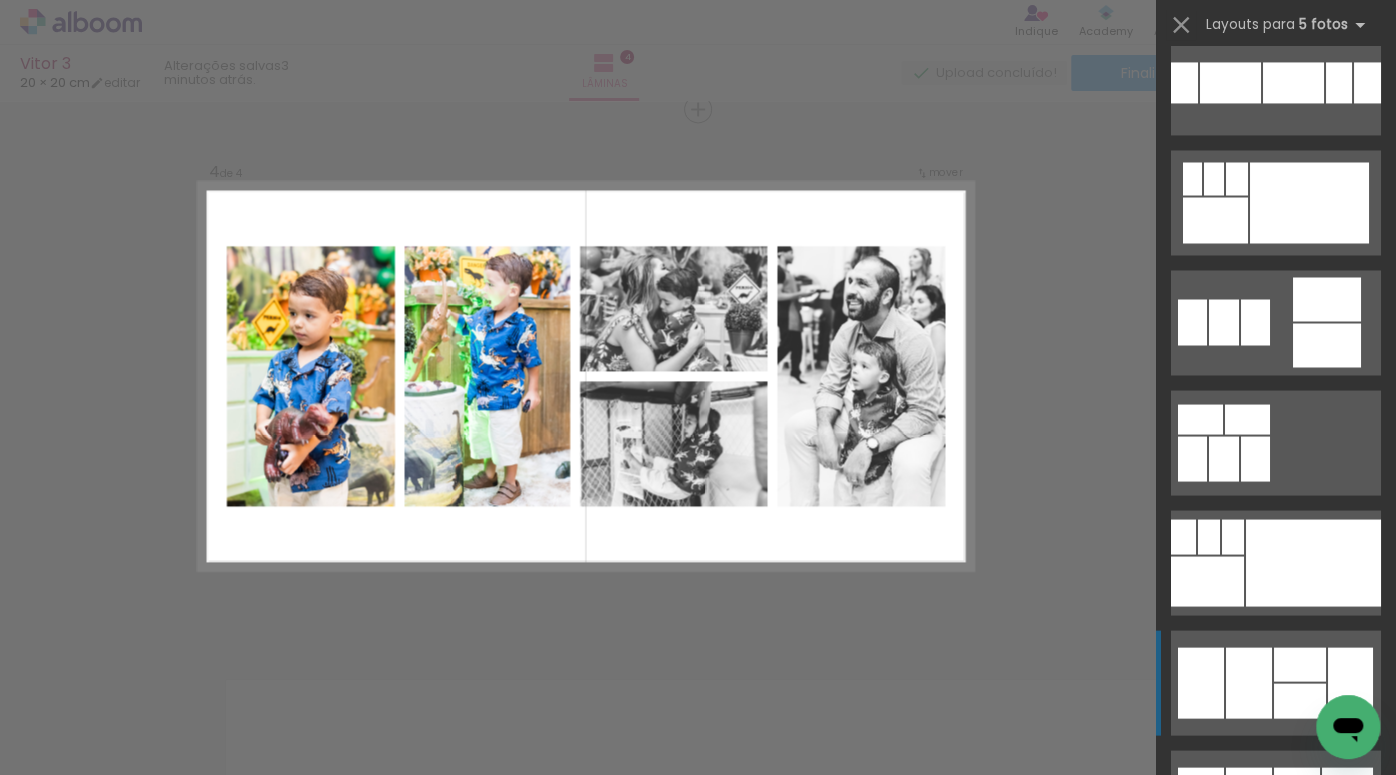 click at bounding box center (1249, 682) 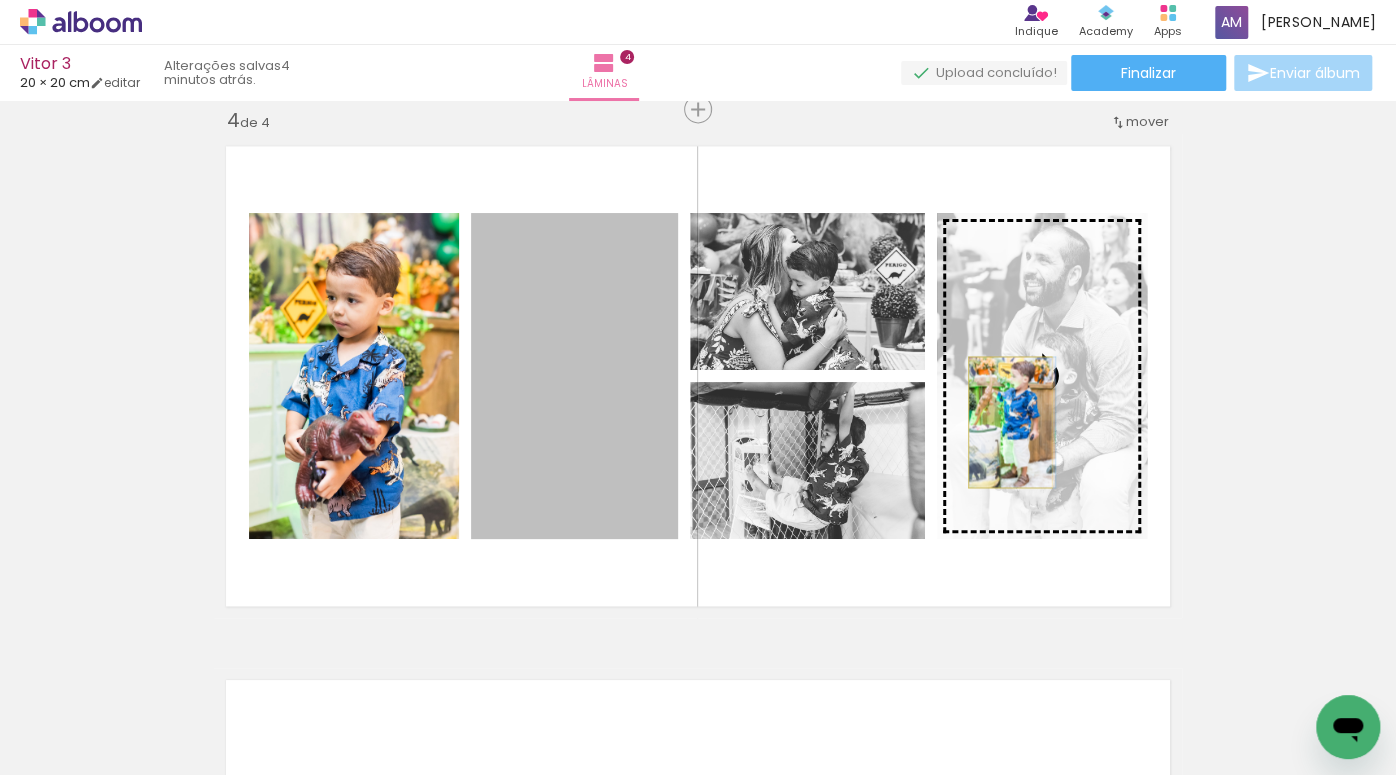 drag, startPoint x: 566, startPoint y: 420, endPoint x: 1010, endPoint y: 422, distance: 444.00452 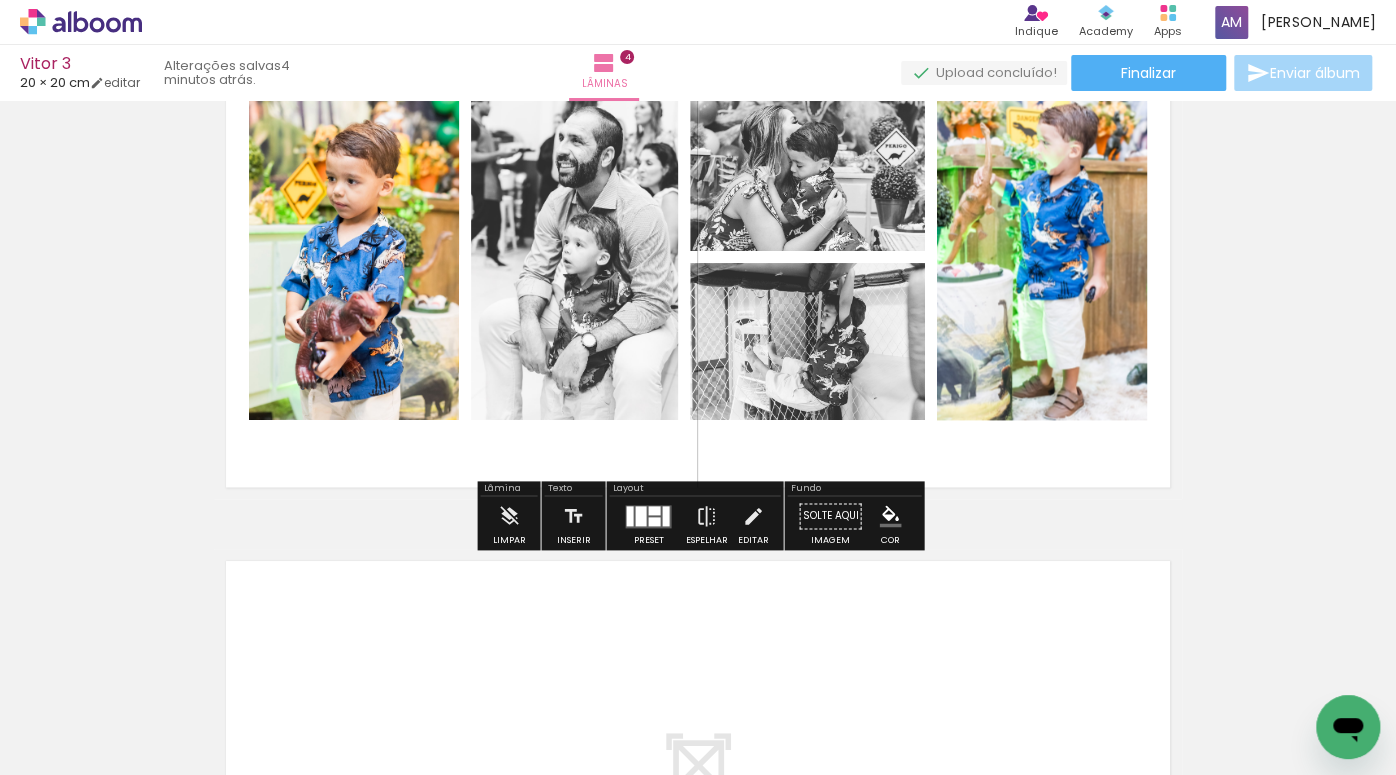 scroll, scrollTop: 1763, scrollLeft: 0, axis: vertical 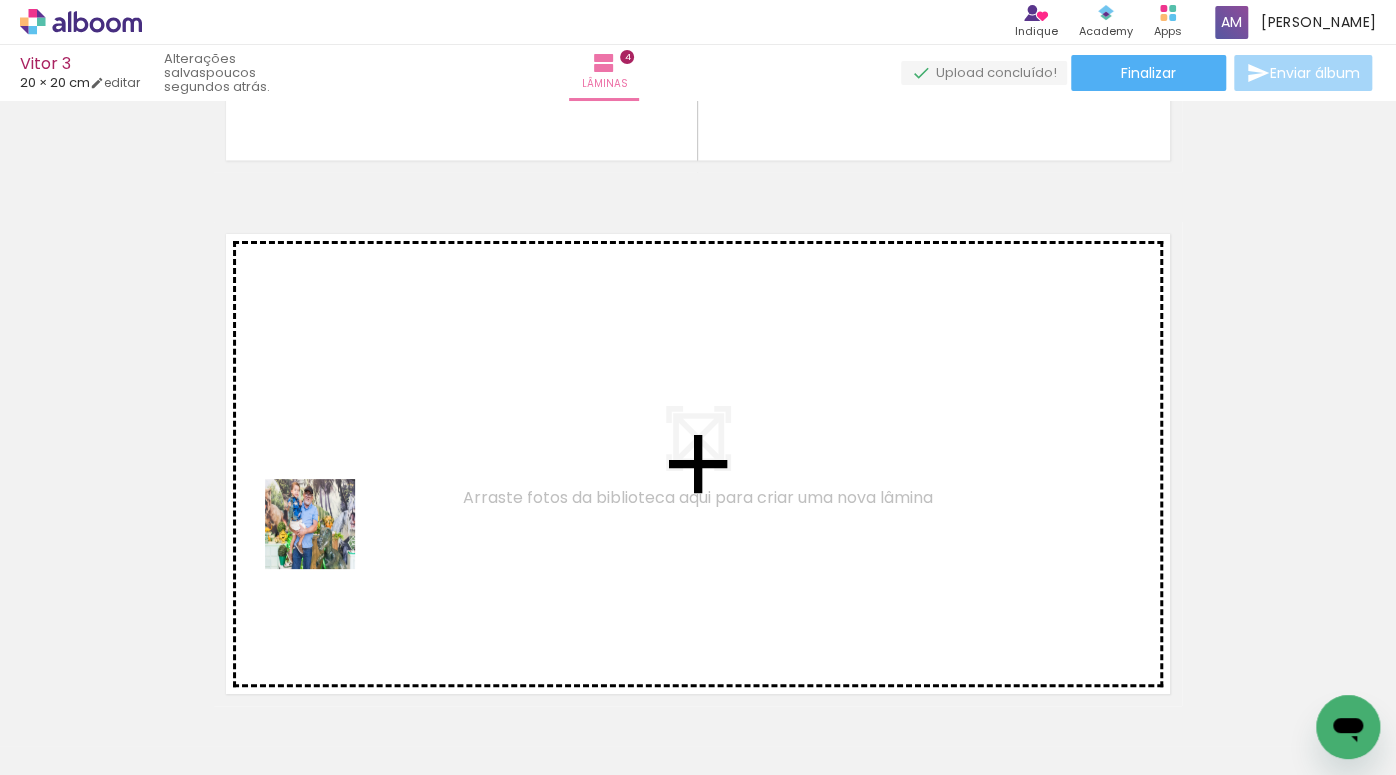 drag, startPoint x: 325, startPoint y: 695, endPoint x: 325, endPoint y: 535, distance: 160 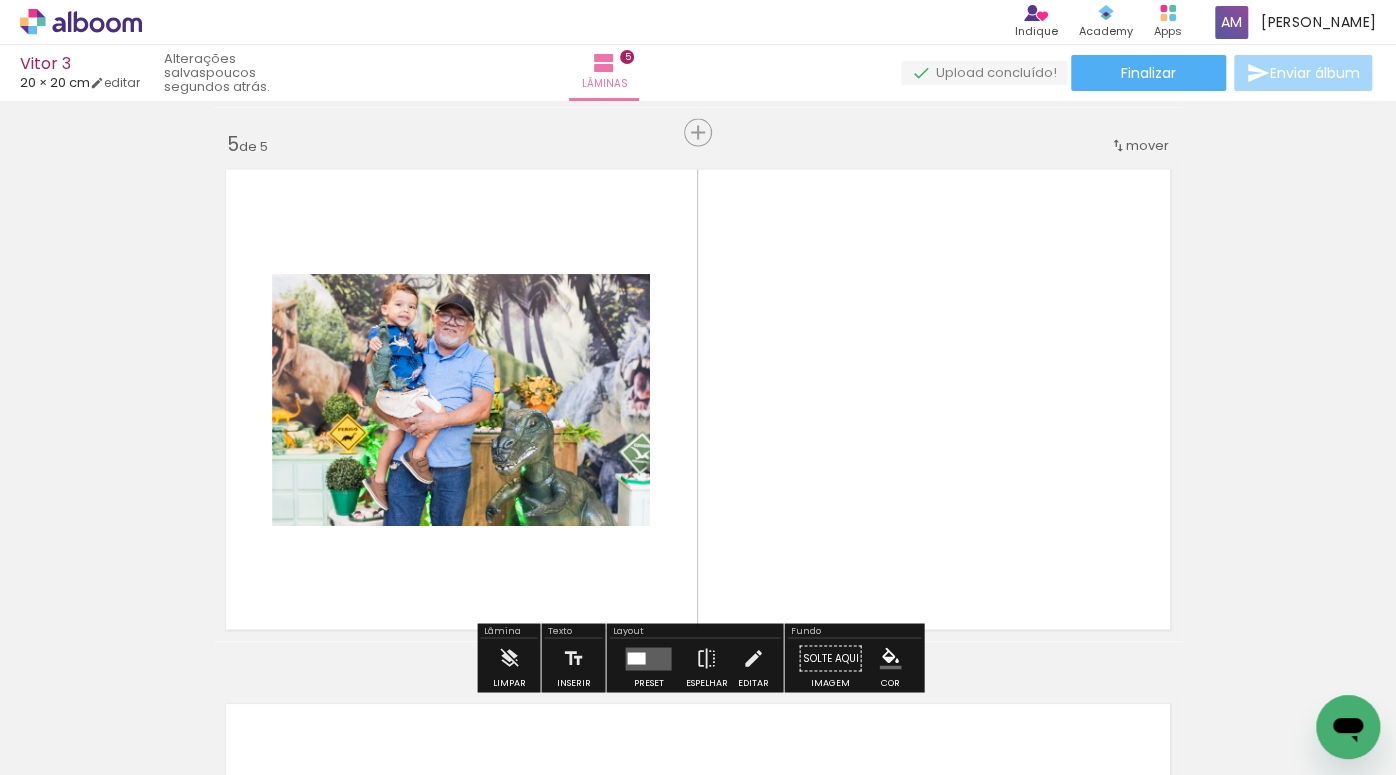 scroll, scrollTop: 2161, scrollLeft: 0, axis: vertical 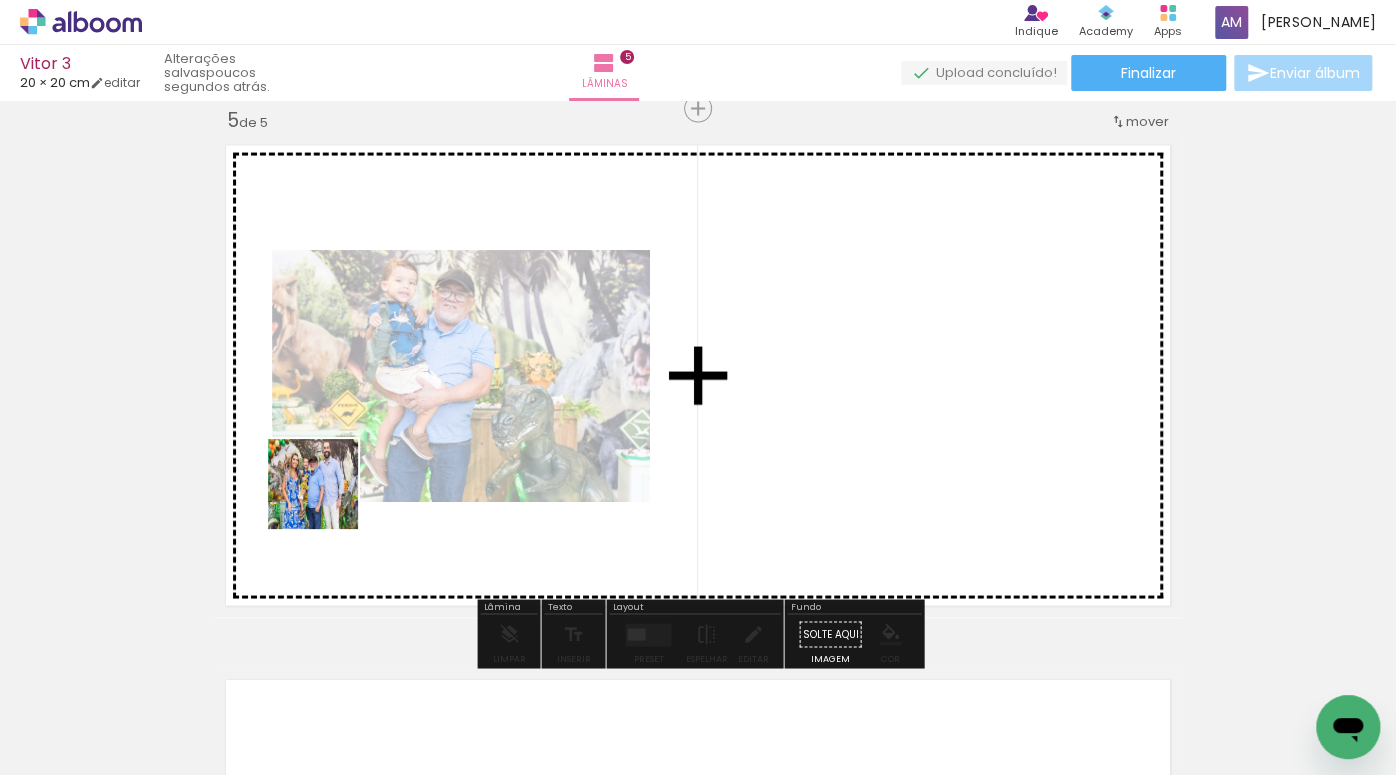 drag, startPoint x: 315, startPoint y: 693, endPoint x: 328, endPoint y: 497, distance: 196.43065 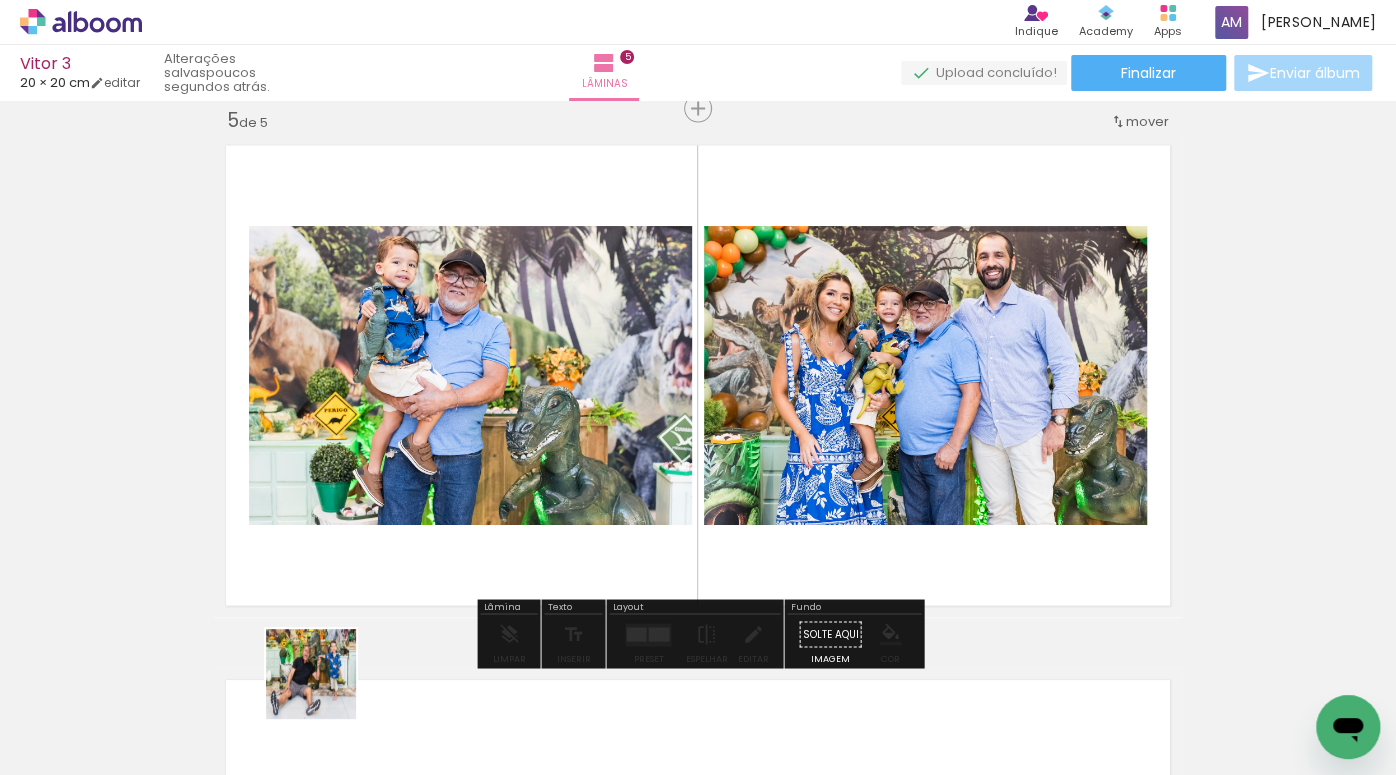 drag, startPoint x: 326, startPoint y: 706, endPoint x: 336, endPoint y: 516, distance: 190.26297 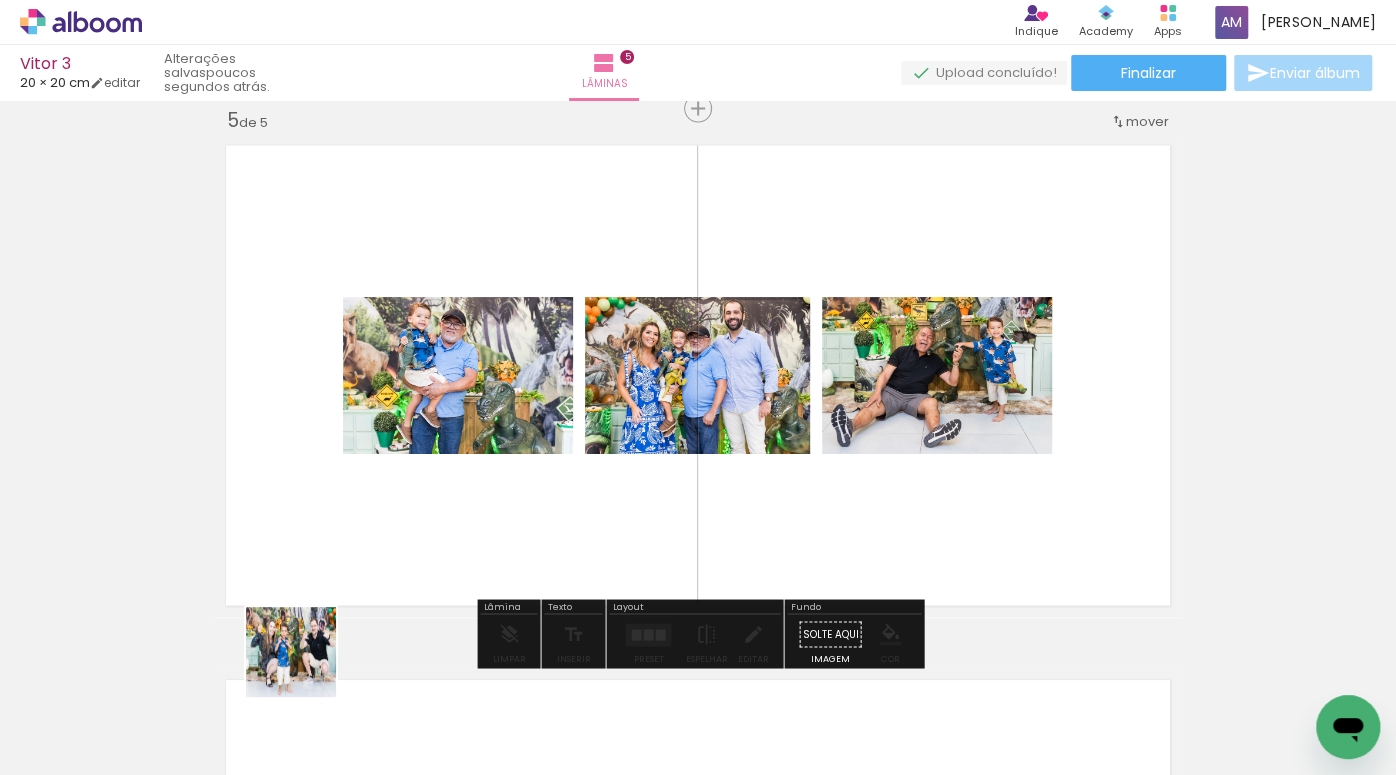 drag, startPoint x: 306, startPoint y: 696, endPoint x: 322, endPoint y: 520, distance: 176.72577 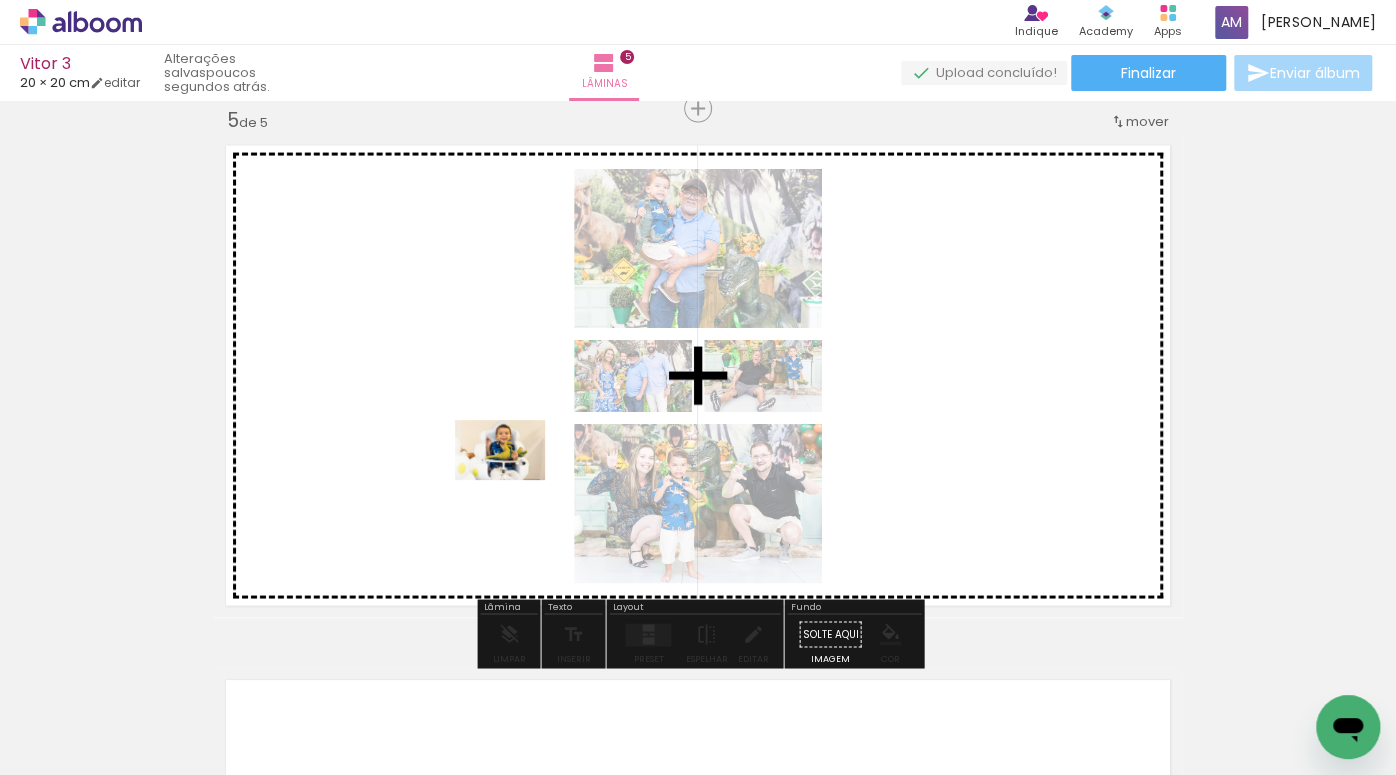 drag, startPoint x: 322, startPoint y: 720, endPoint x: 519, endPoint y: 472, distance: 316.7223 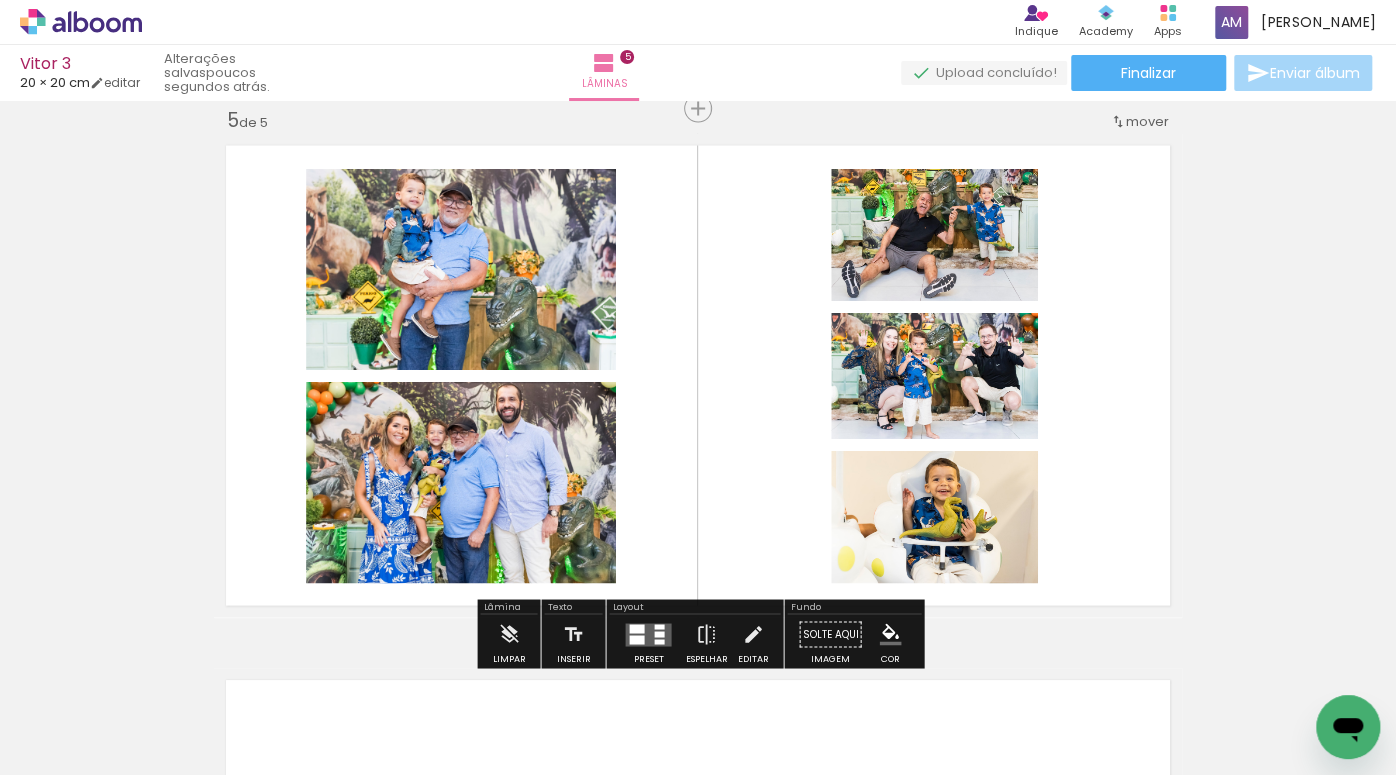 click at bounding box center [648, 634] 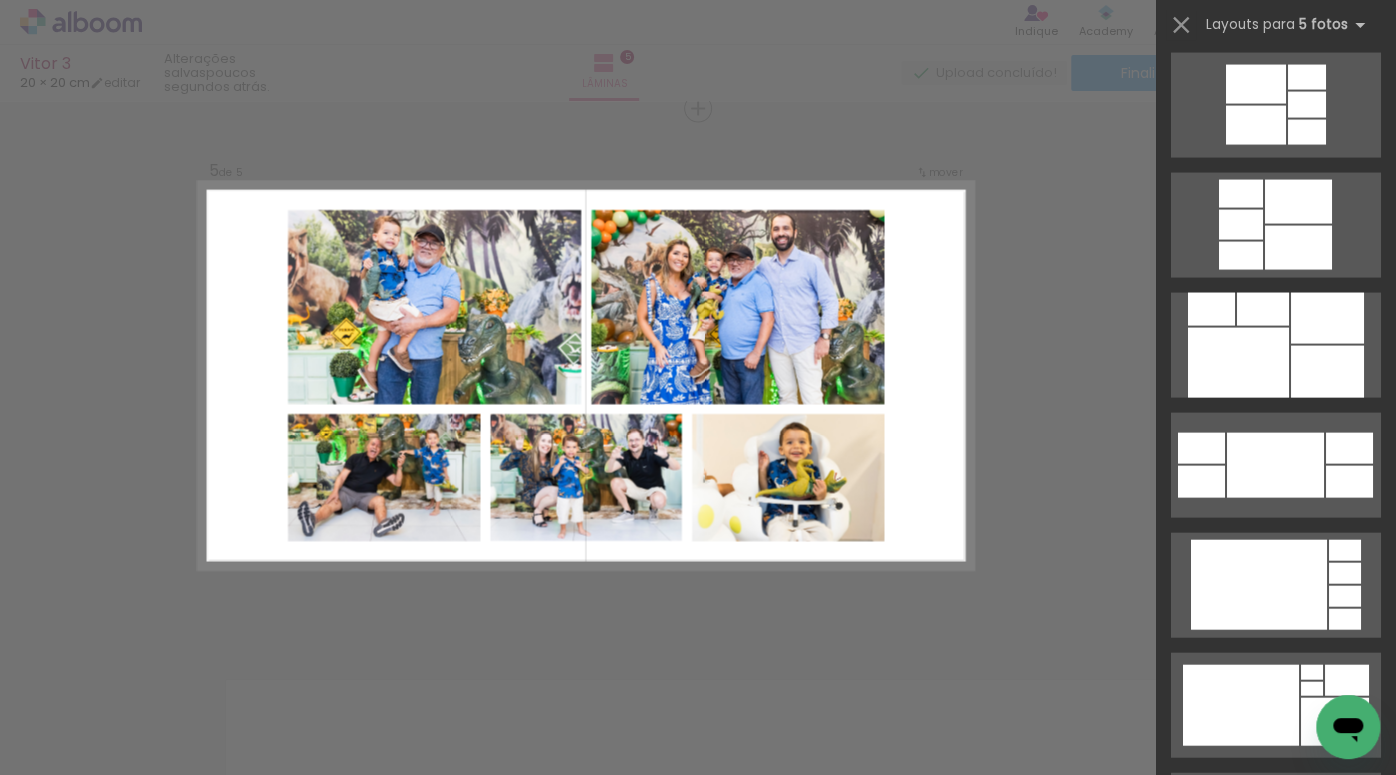 scroll, scrollTop: 2060, scrollLeft: 0, axis: vertical 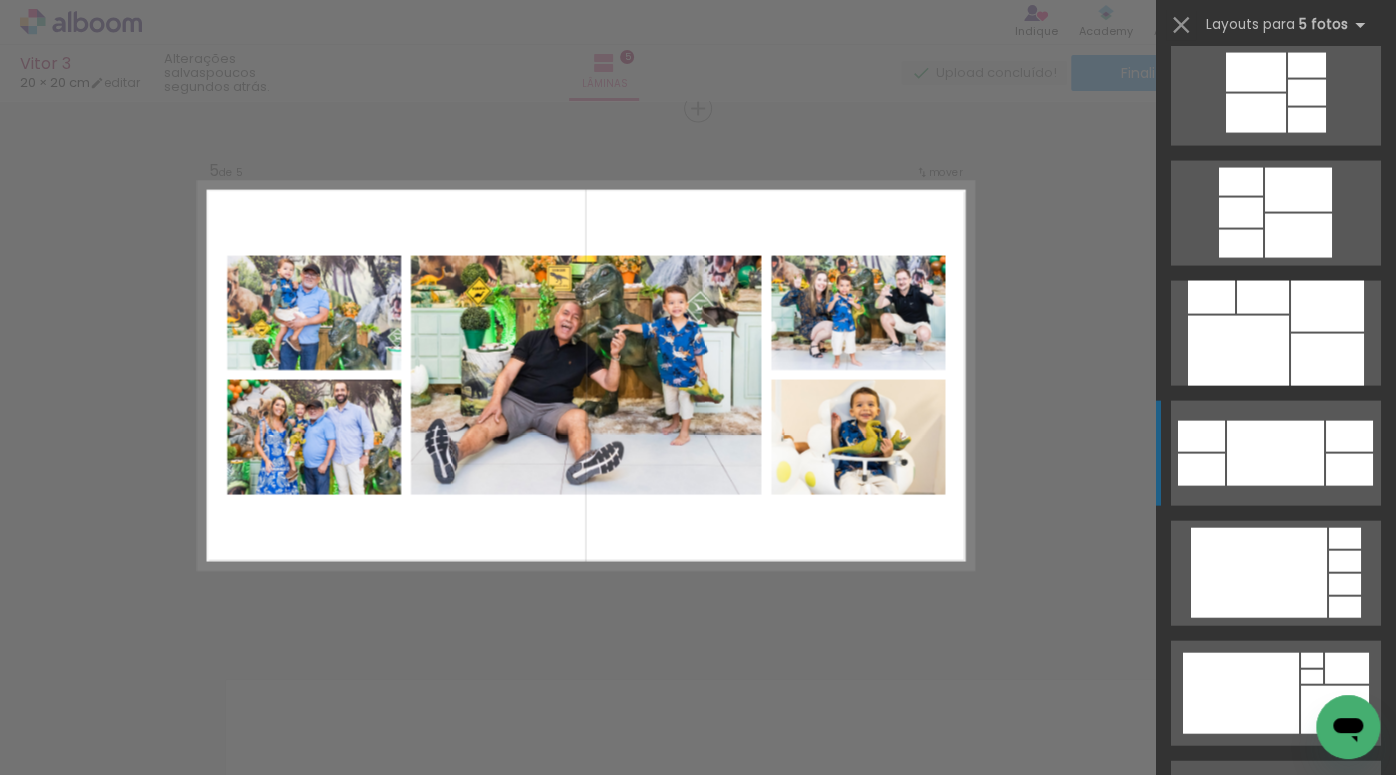 click at bounding box center (1238, 351) 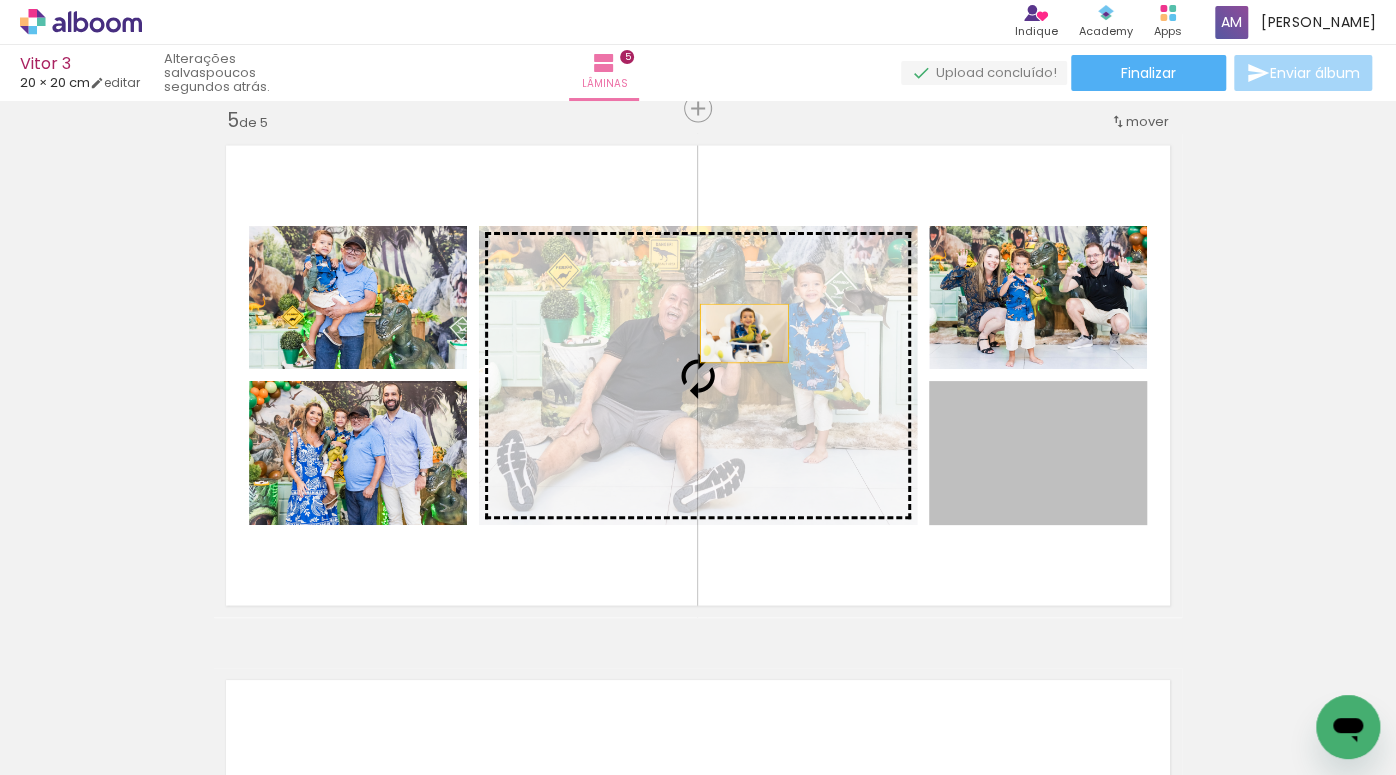 drag, startPoint x: 1080, startPoint y: 468, endPoint x: 742, endPoint y: 333, distance: 363.96292 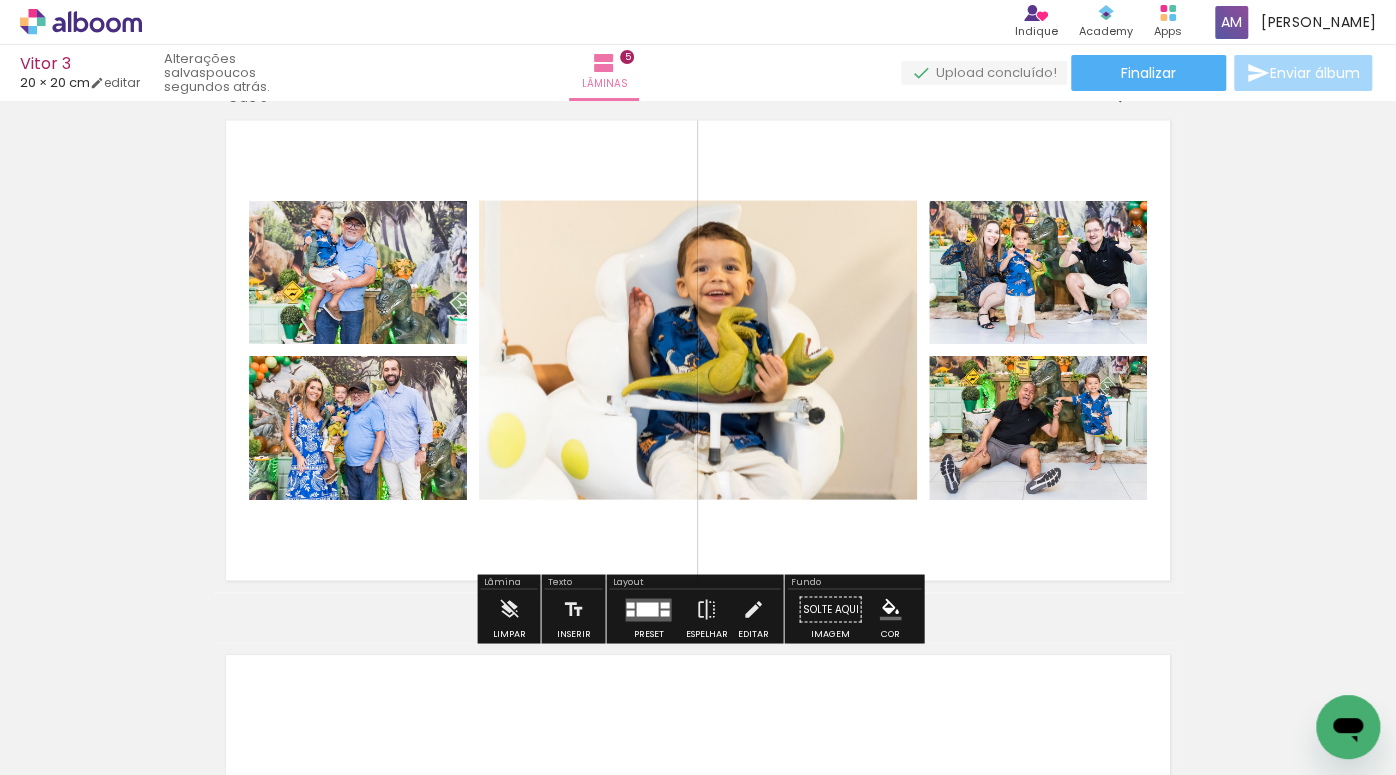 scroll, scrollTop: 2201, scrollLeft: 0, axis: vertical 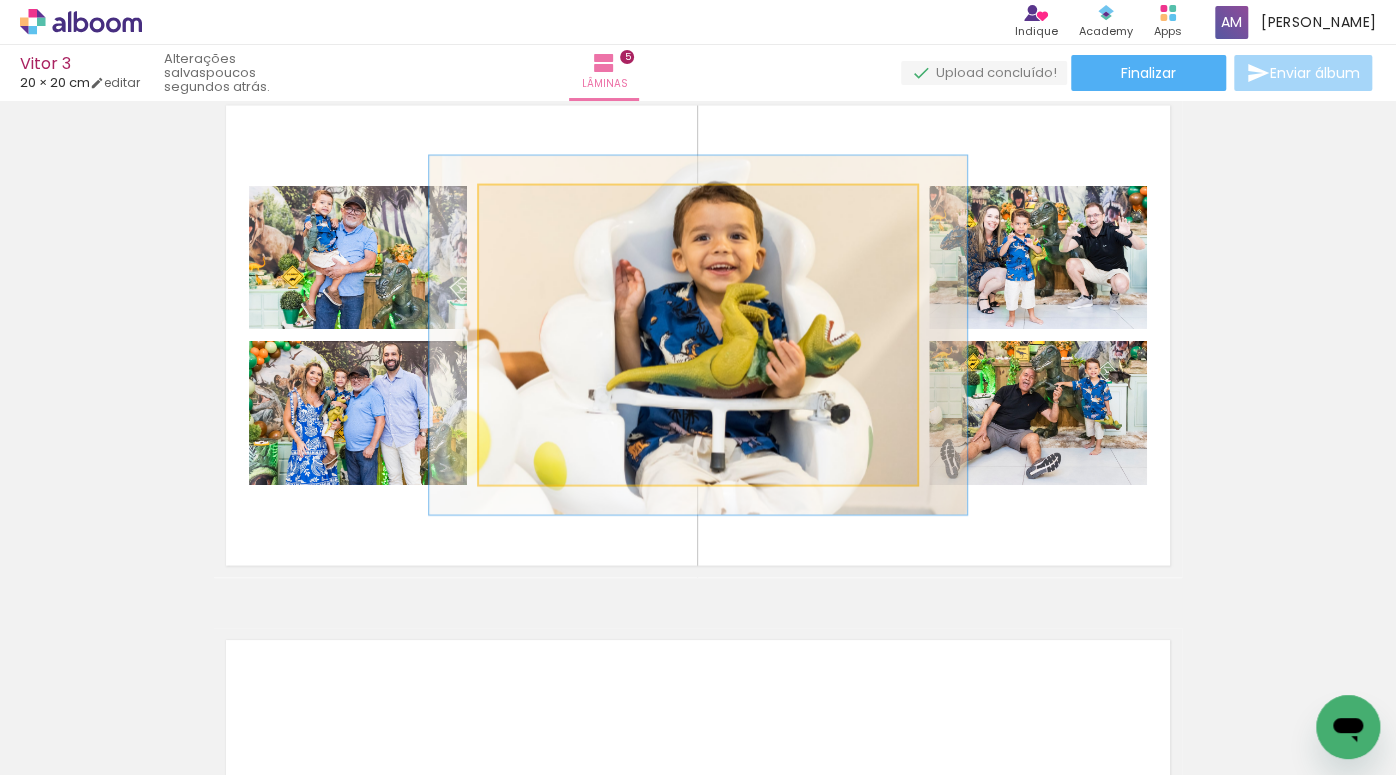 drag, startPoint x: 526, startPoint y: 209, endPoint x: 540, endPoint y: 209, distance: 14 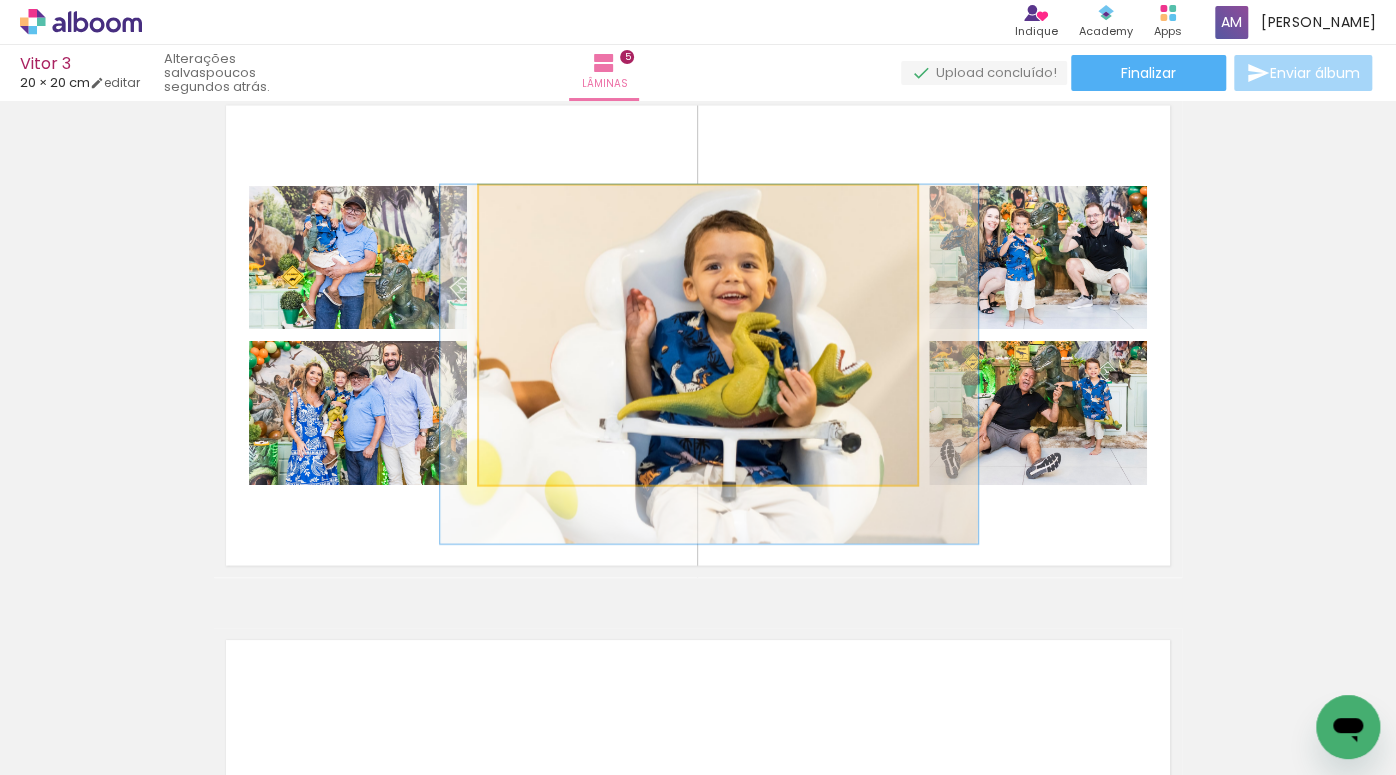 drag, startPoint x: 655, startPoint y: 318, endPoint x: 666, endPoint y: 348, distance: 31.95309 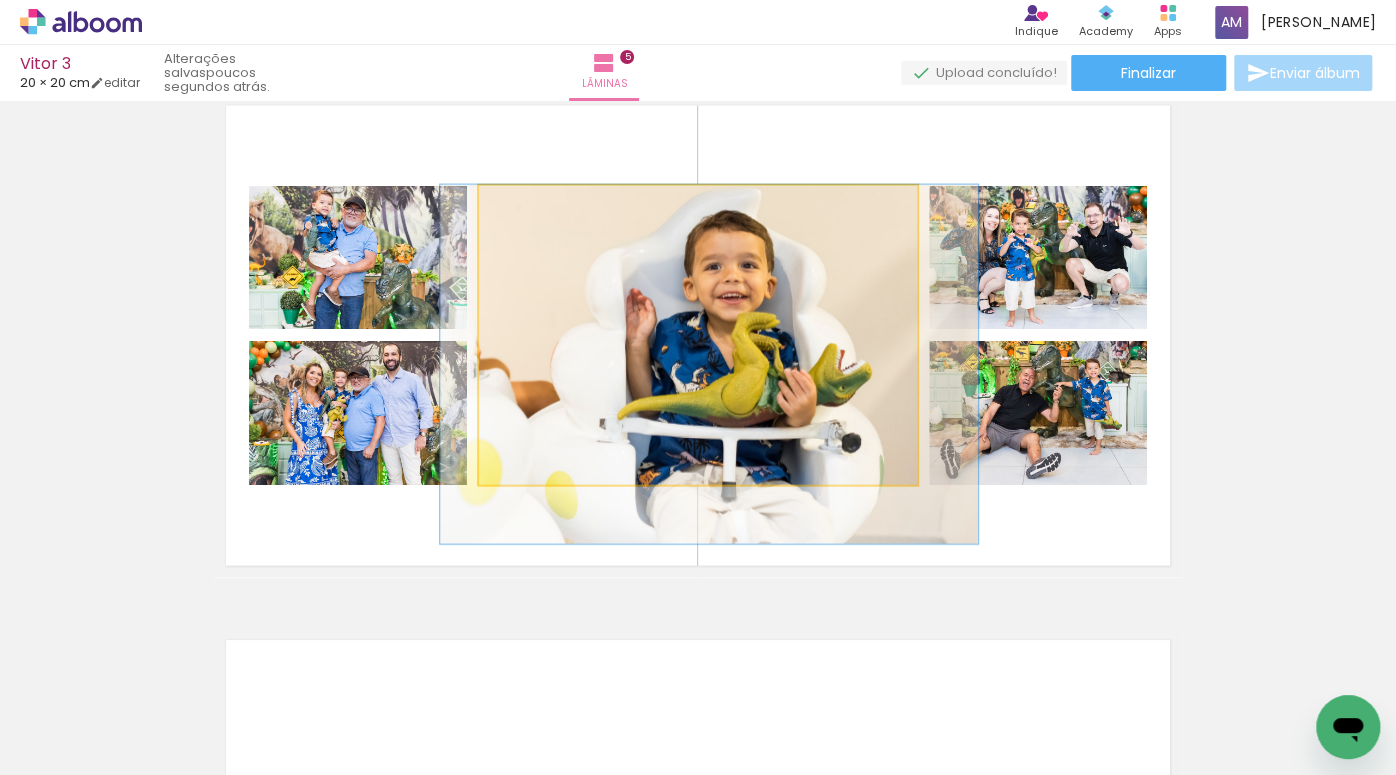 click 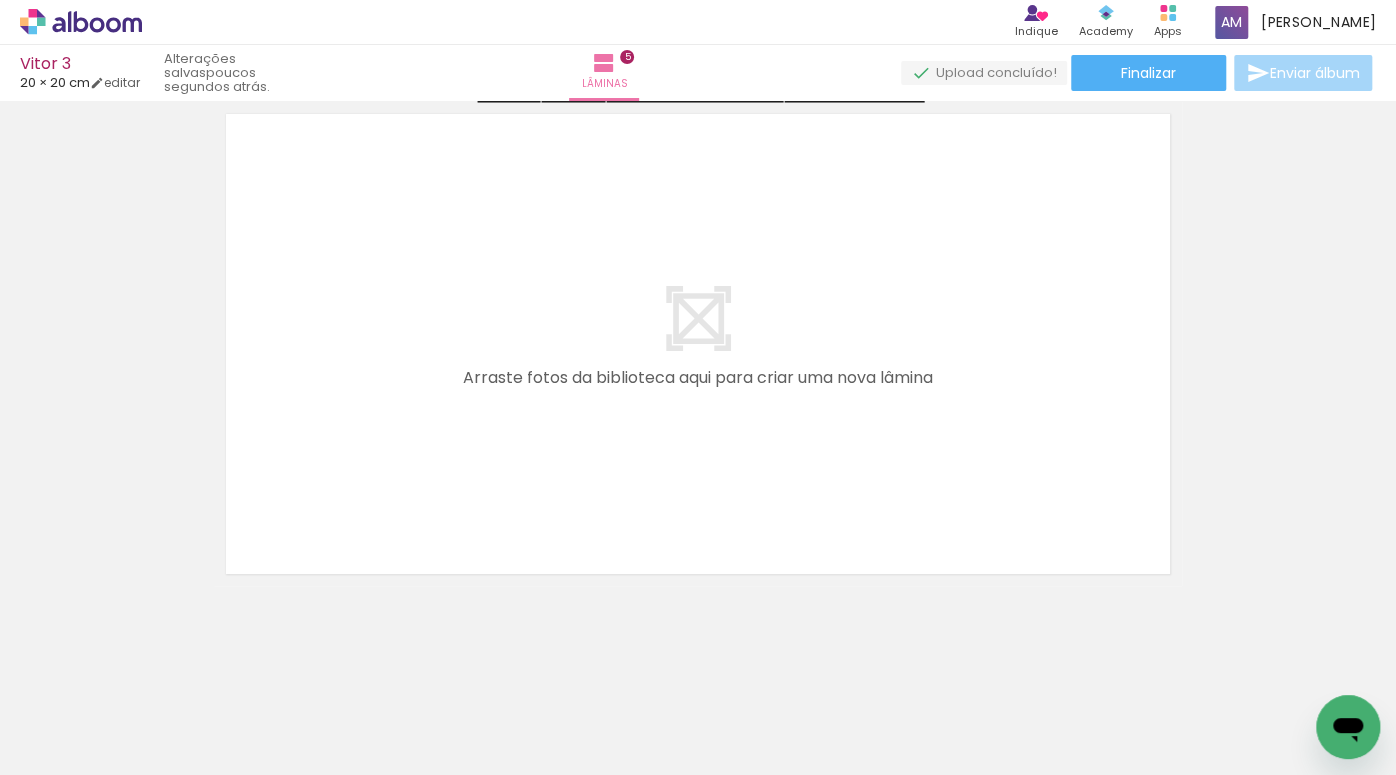 scroll, scrollTop: 2728, scrollLeft: 0, axis: vertical 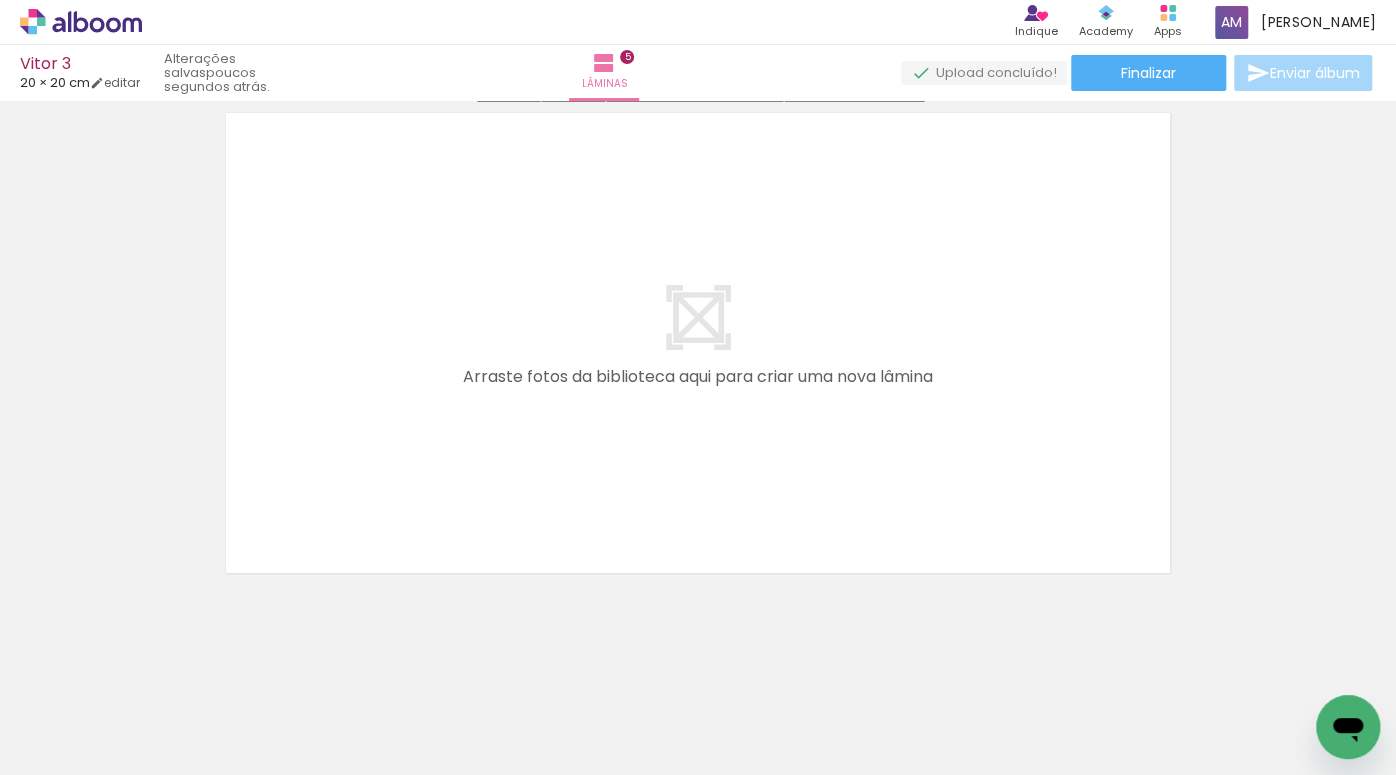 drag, startPoint x: 331, startPoint y: 716, endPoint x: 334, endPoint y: 438, distance: 278.01617 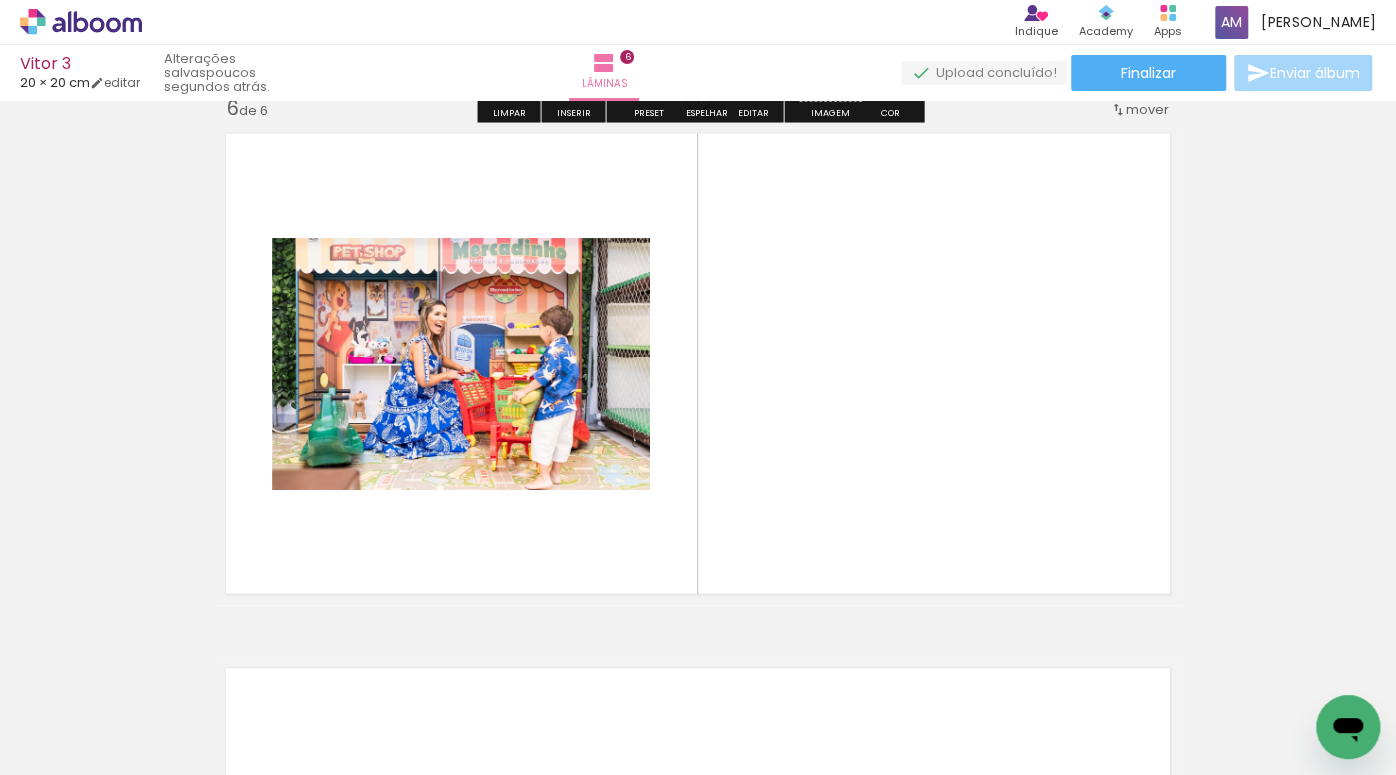 scroll, scrollTop: 2695, scrollLeft: 0, axis: vertical 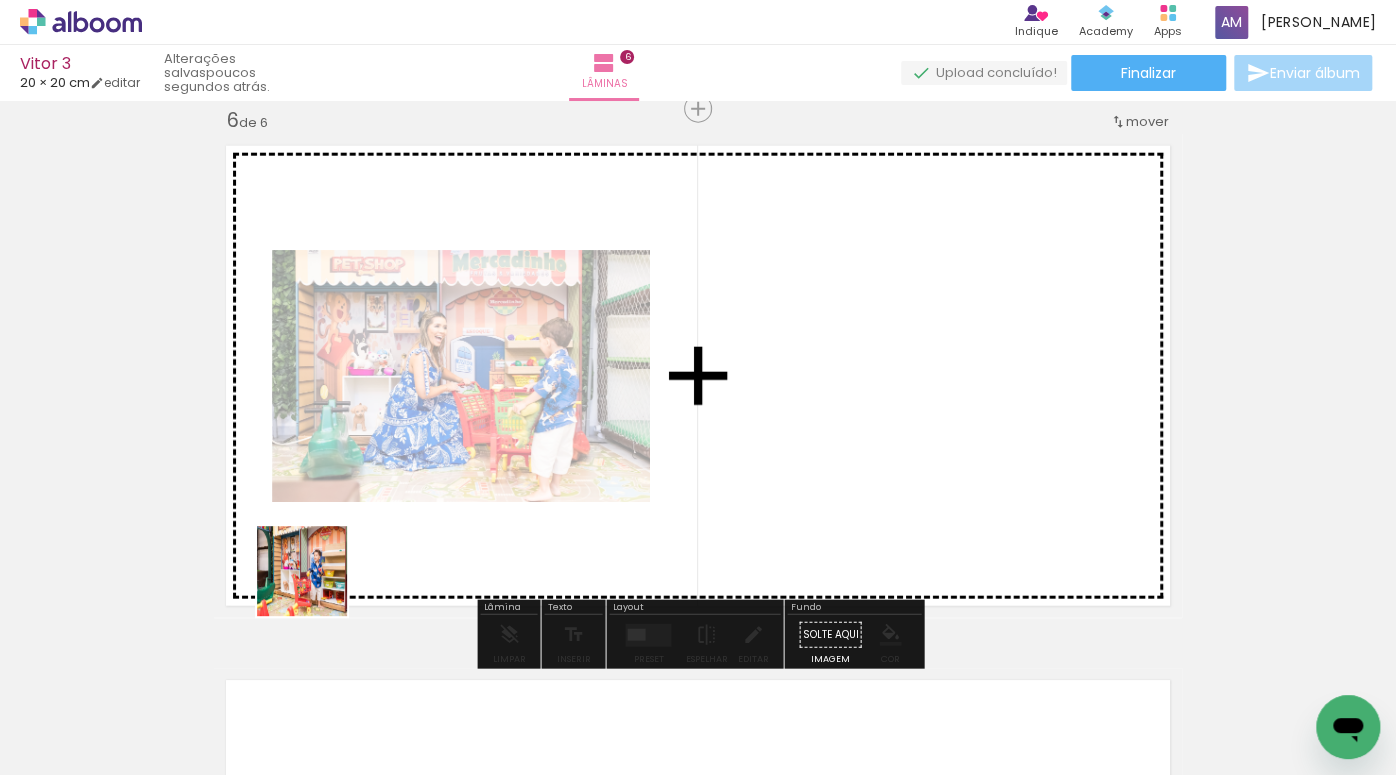 drag, startPoint x: 317, startPoint y: 687, endPoint x: 314, endPoint y: 505, distance: 182.02472 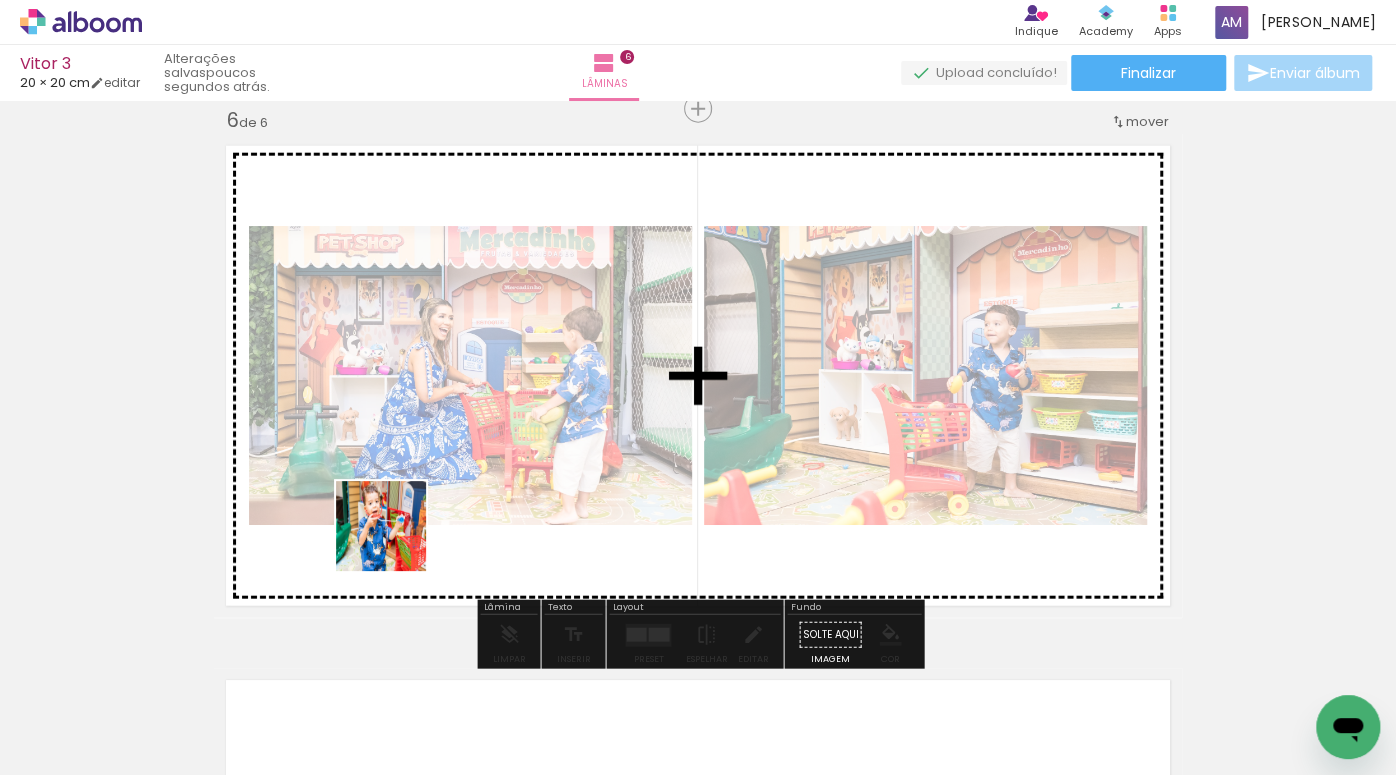 drag, startPoint x: 437, startPoint y: 718, endPoint x: 395, endPoint y: 534, distance: 188.73262 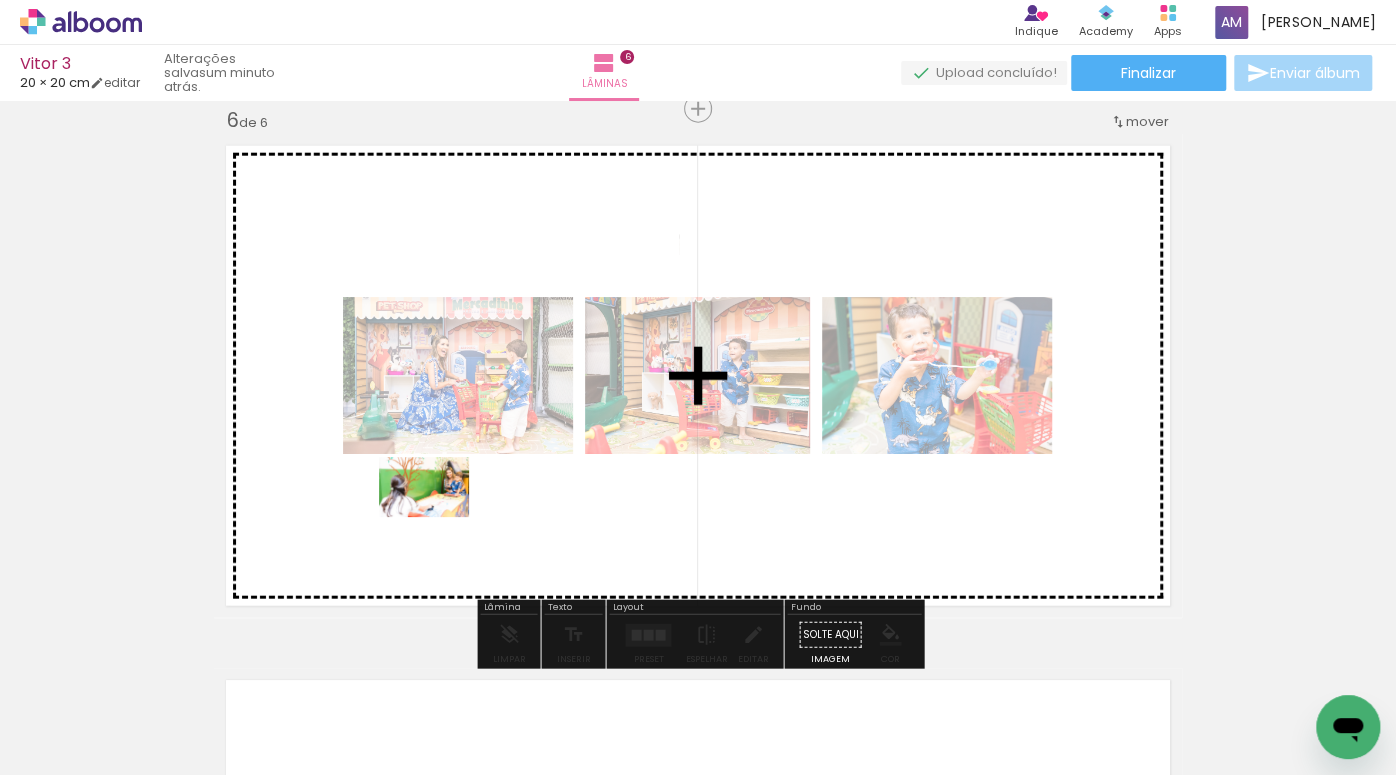 drag, startPoint x: 440, startPoint y: 720, endPoint x: 439, endPoint y: 509, distance: 211.00237 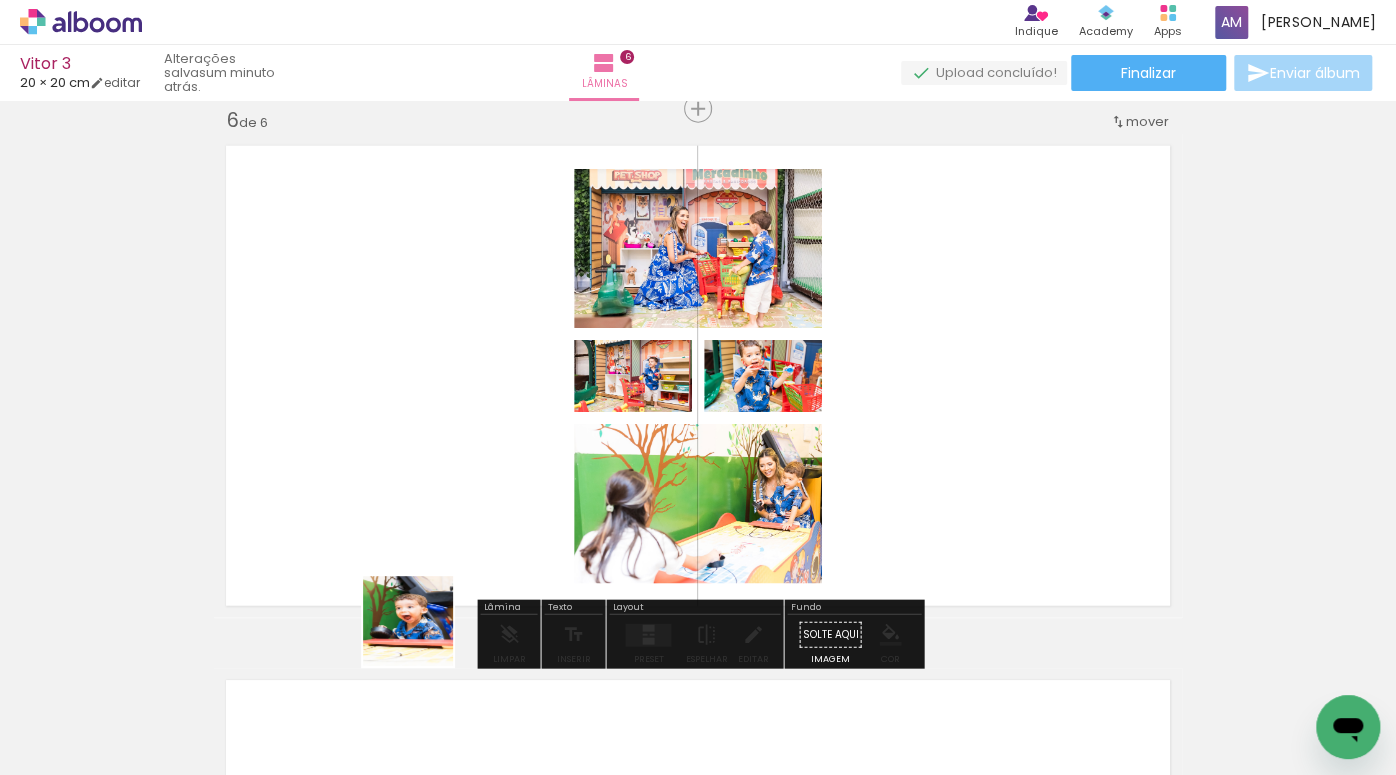 drag, startPoint x: 417, startPoint y: 715, endPoint x: 456, endPoint y: 465, distance: 253.02371 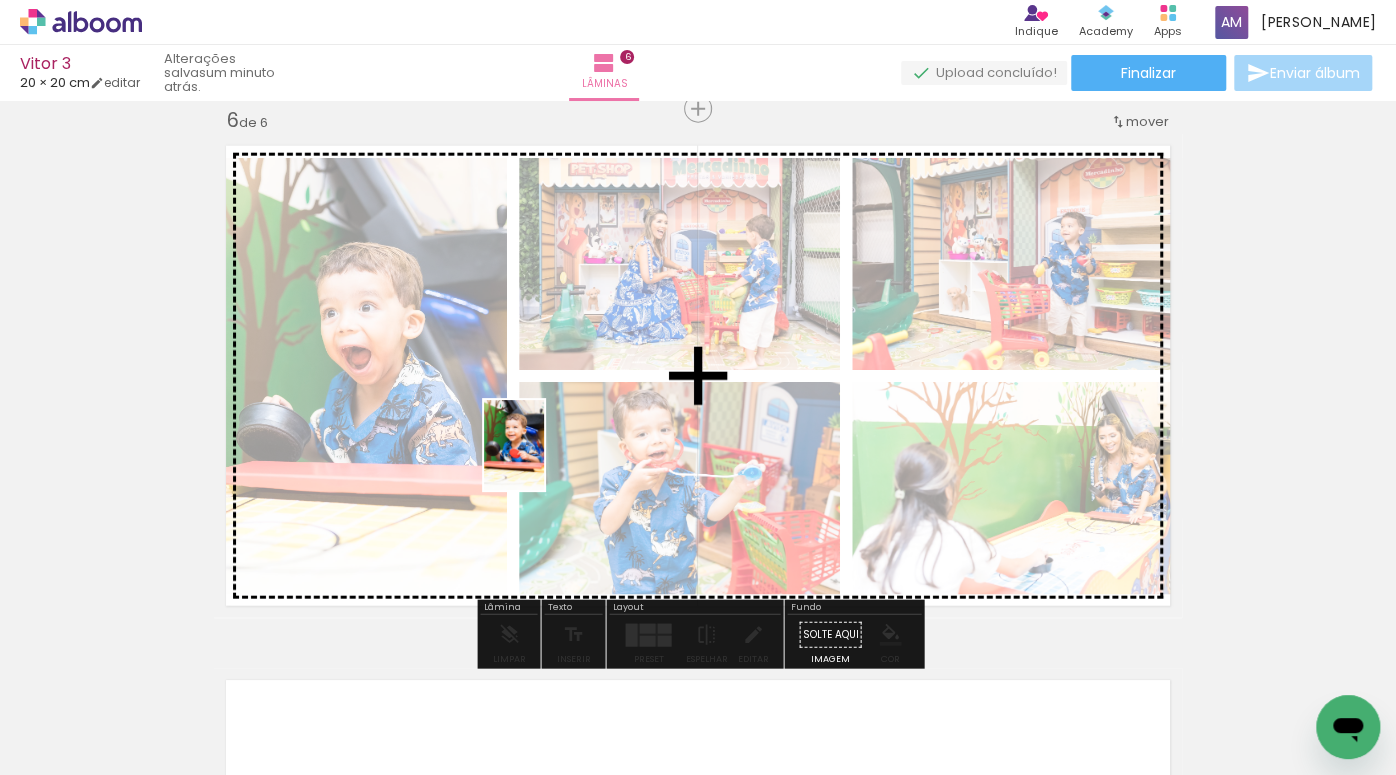 drag, startPoint x: 432, startPoint y: 719, endPoint x: 542, endPoint y: 457, distance: 284.15488 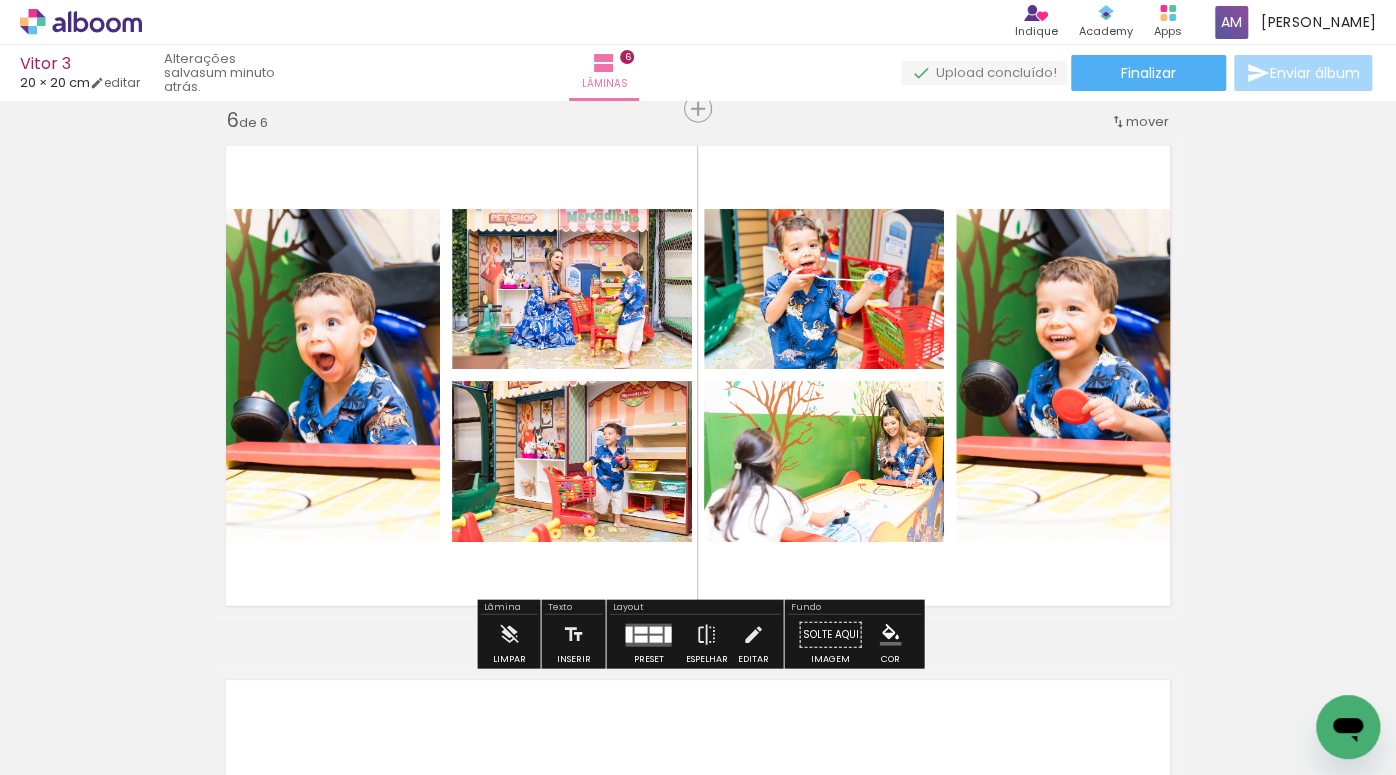click at bounding box center [640, 629] 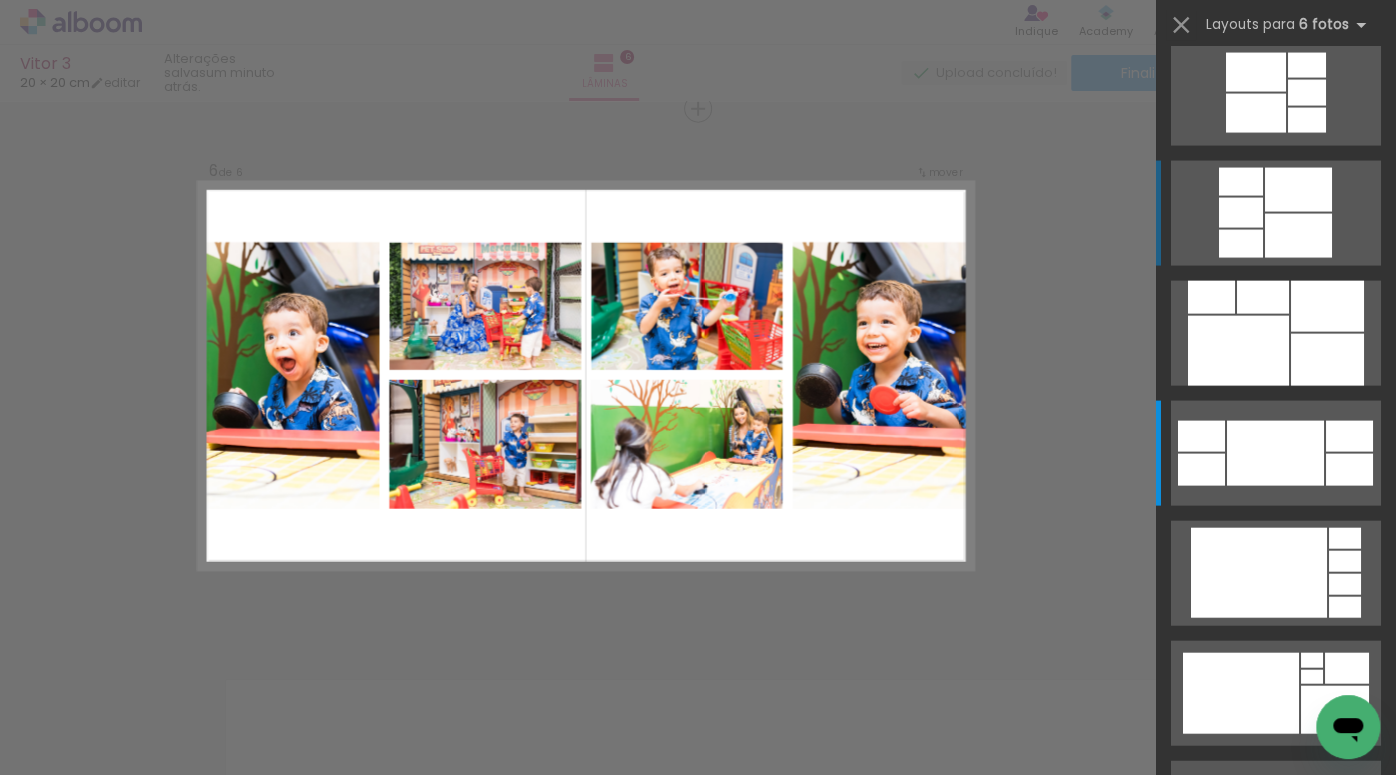 scroll, scrollTop: 0, scrollLeft: 0, axis: both 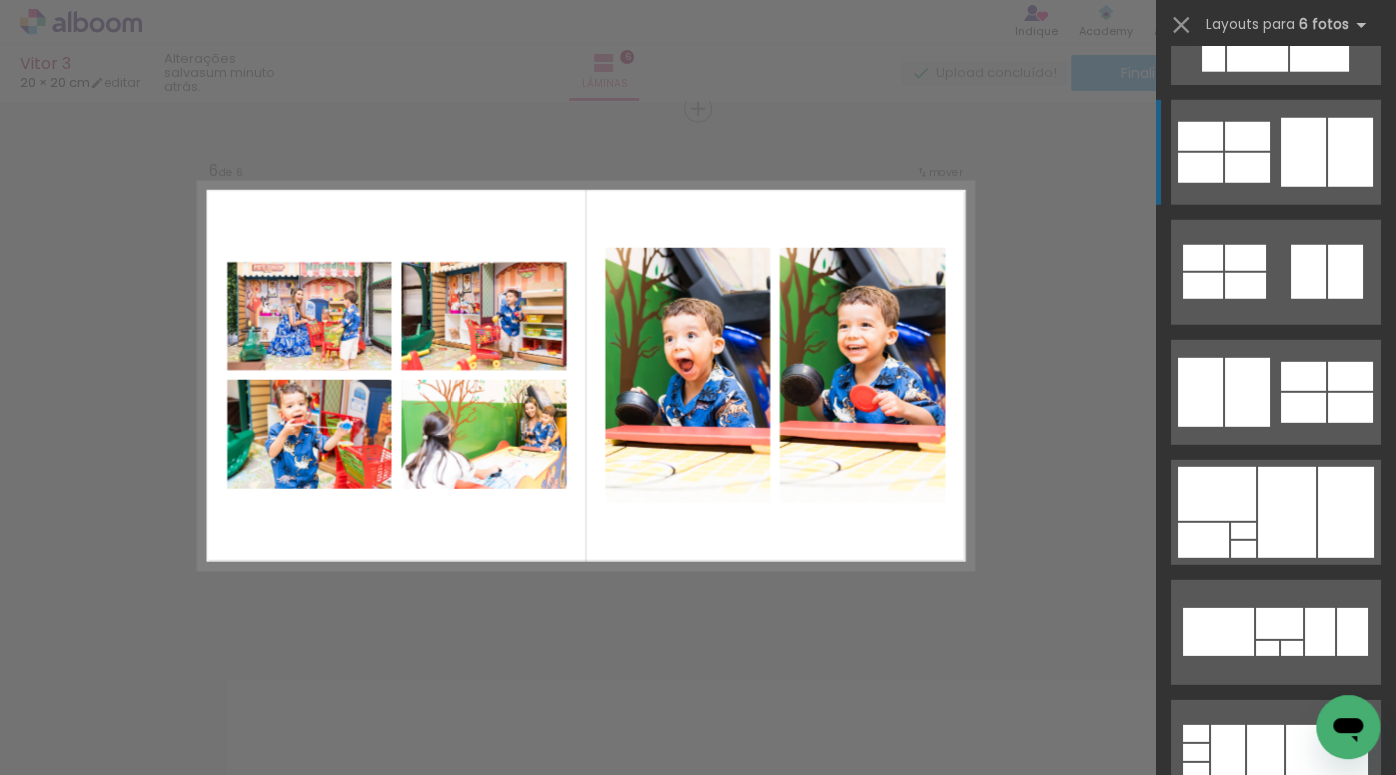 click at bounding box center (1256, -305) 